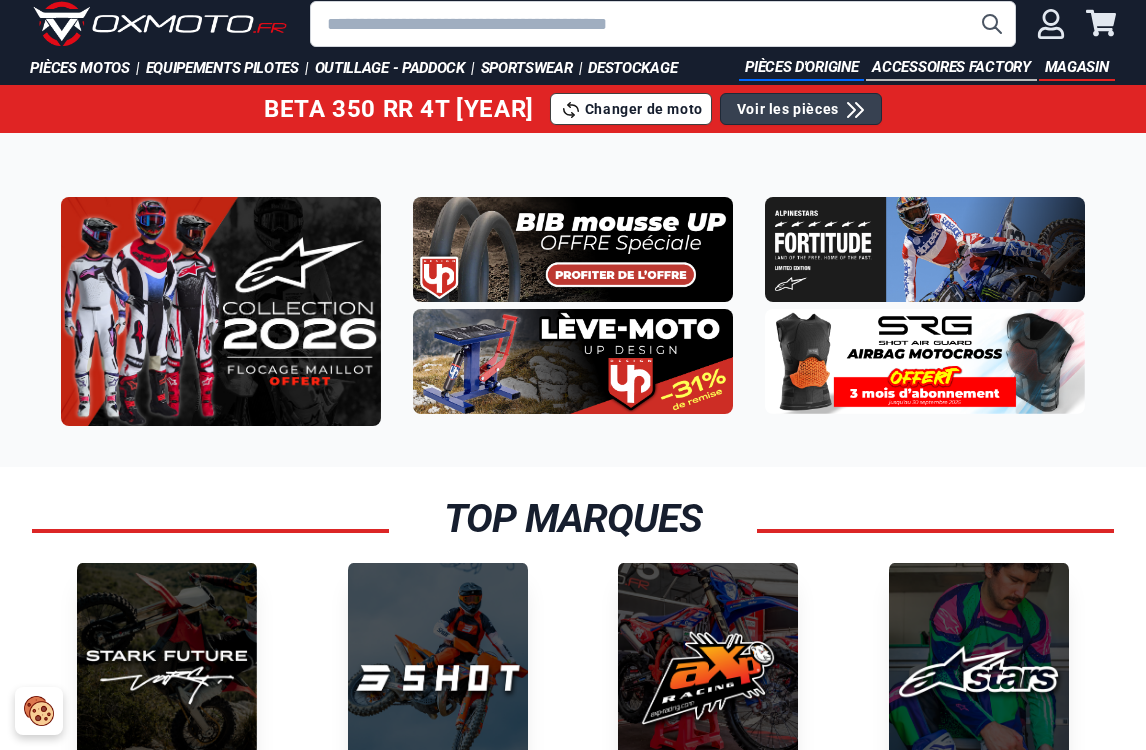 scroll, scrollTop: 22, scrollLeft: 0, axis: vertical 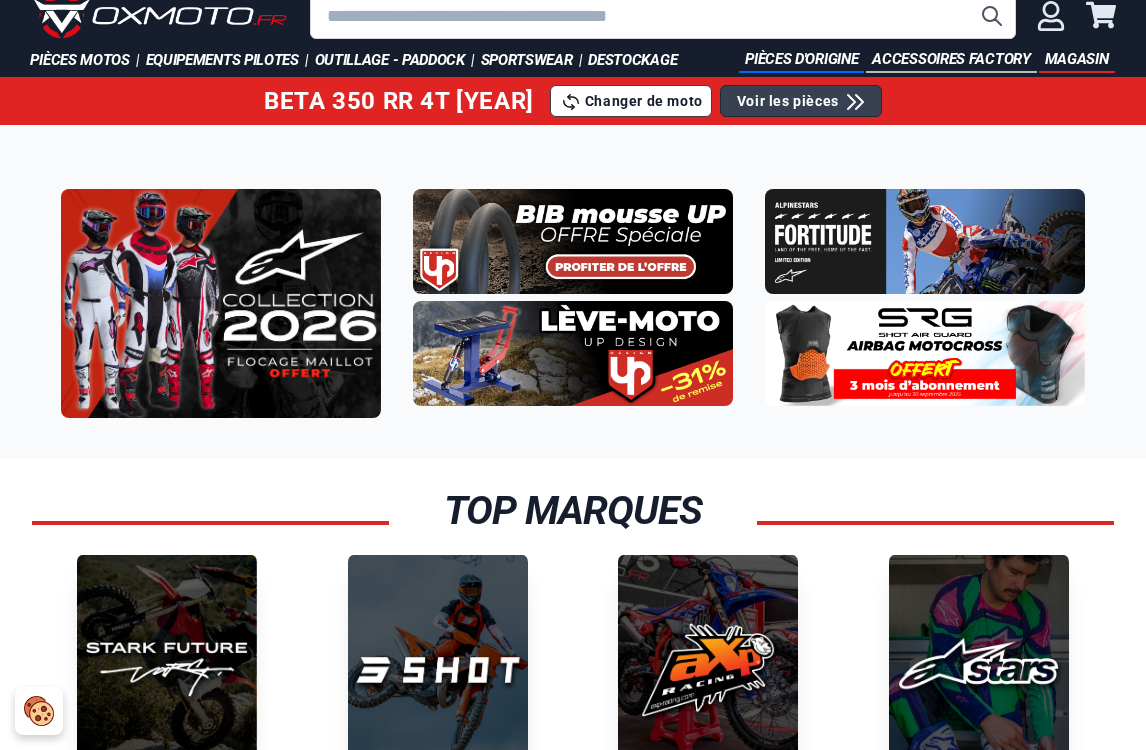 click at bounding box center (221, 303) 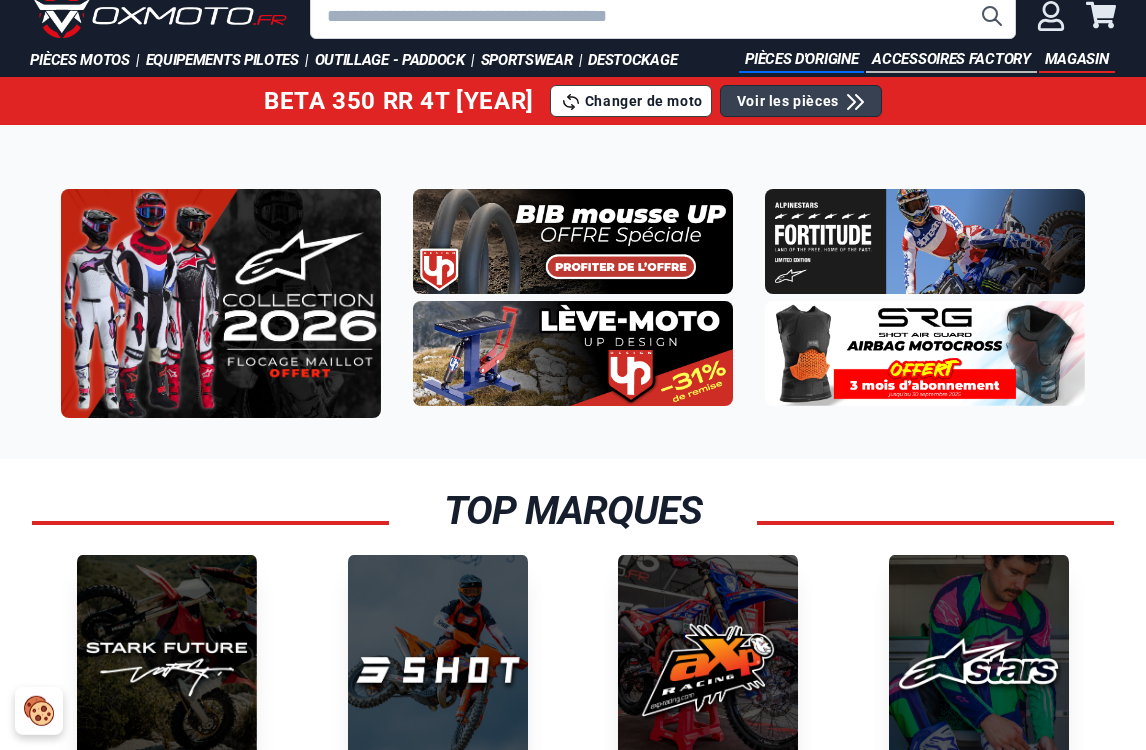 scroll, scrollTop: 0, scrollLeft: 0, axis: both 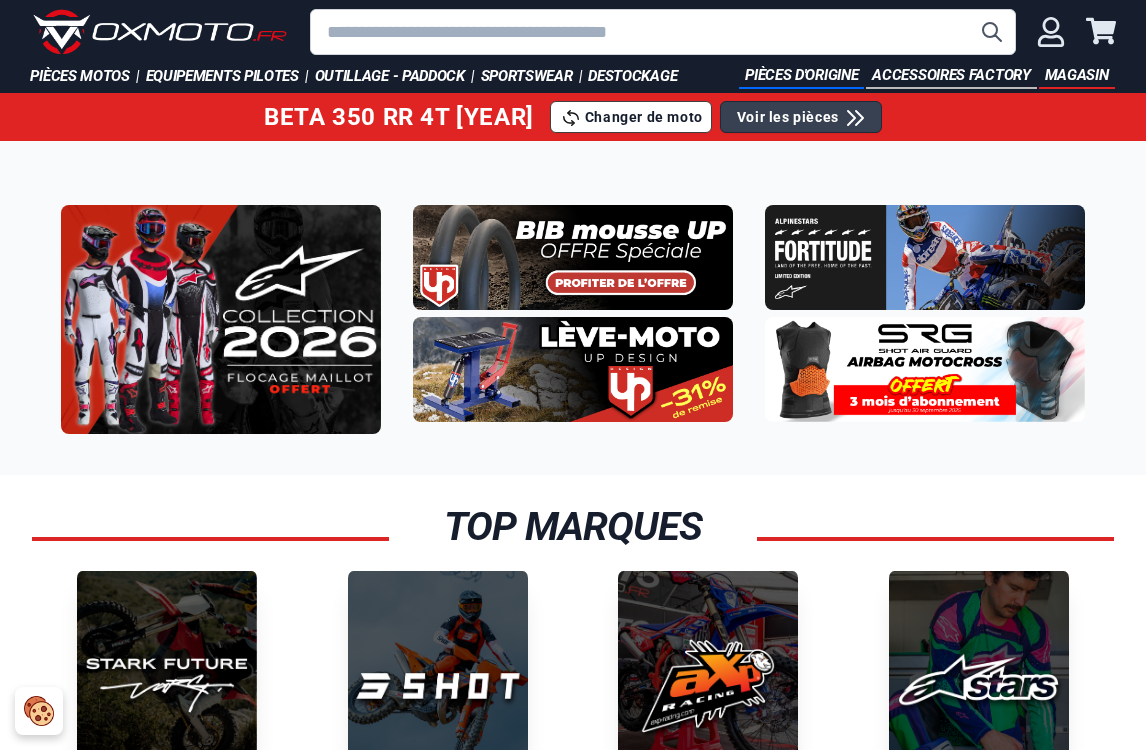 click at bounding box center [573, 308] 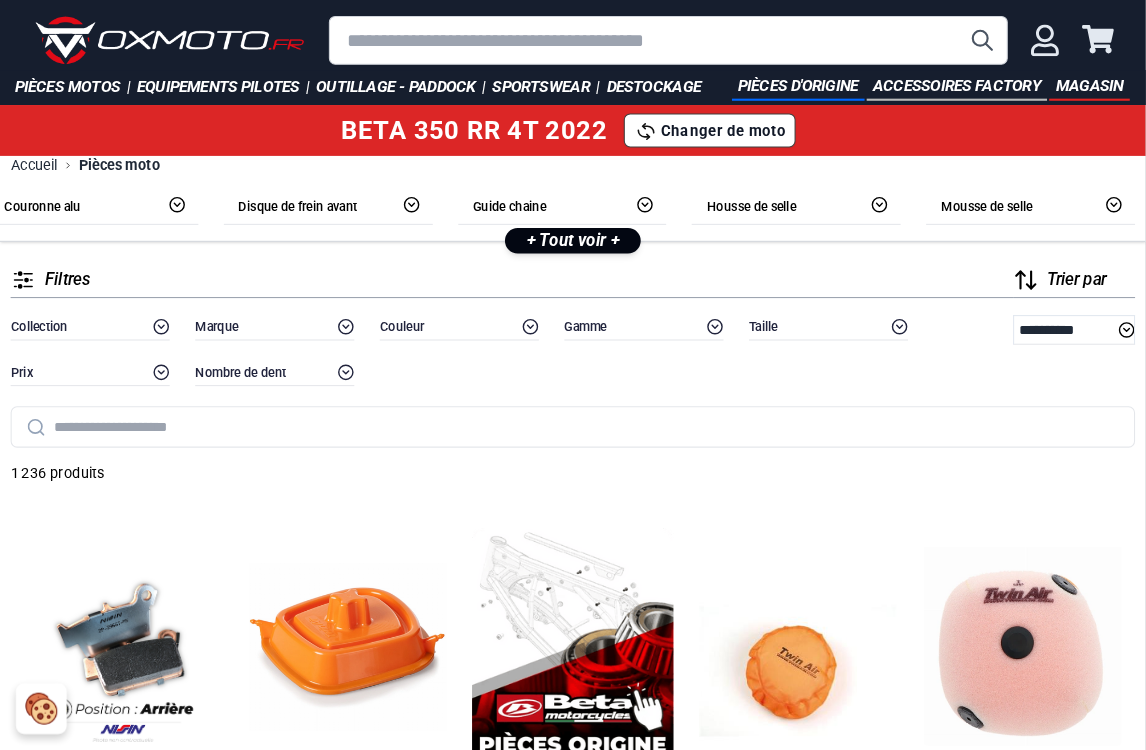 scroll, scrollTop: 6, scrollLeft: 0, axis: vertical 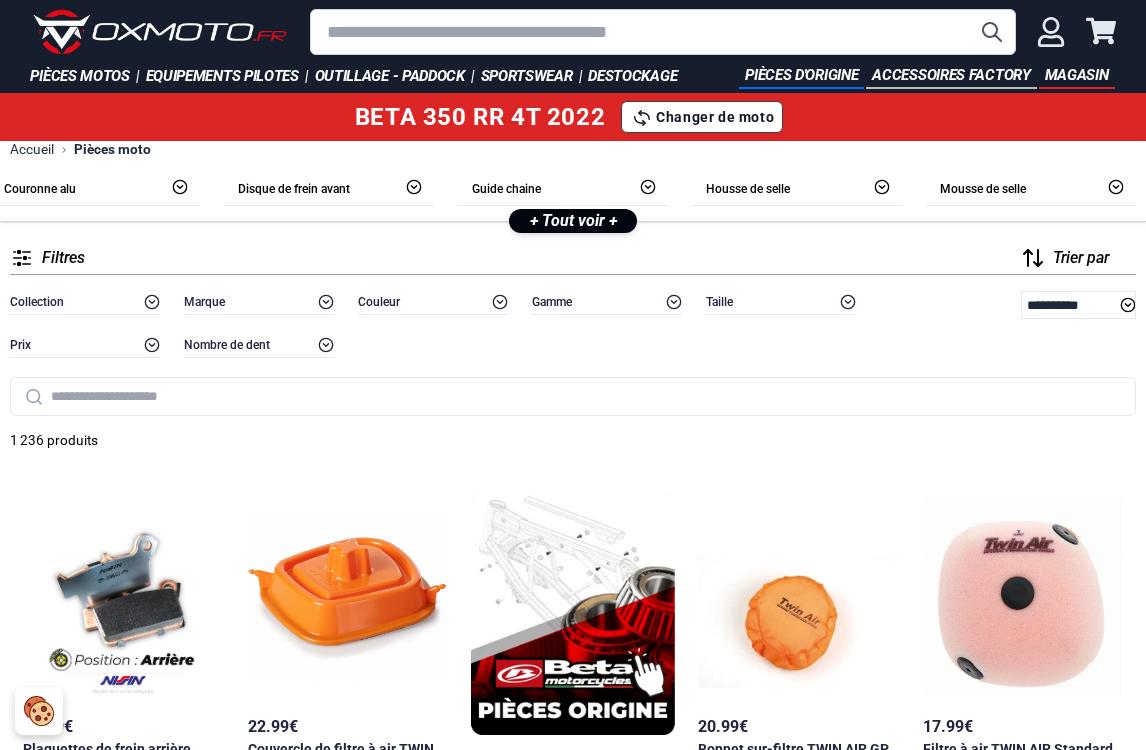 click on "Collection" at bounding box center [37, 302] 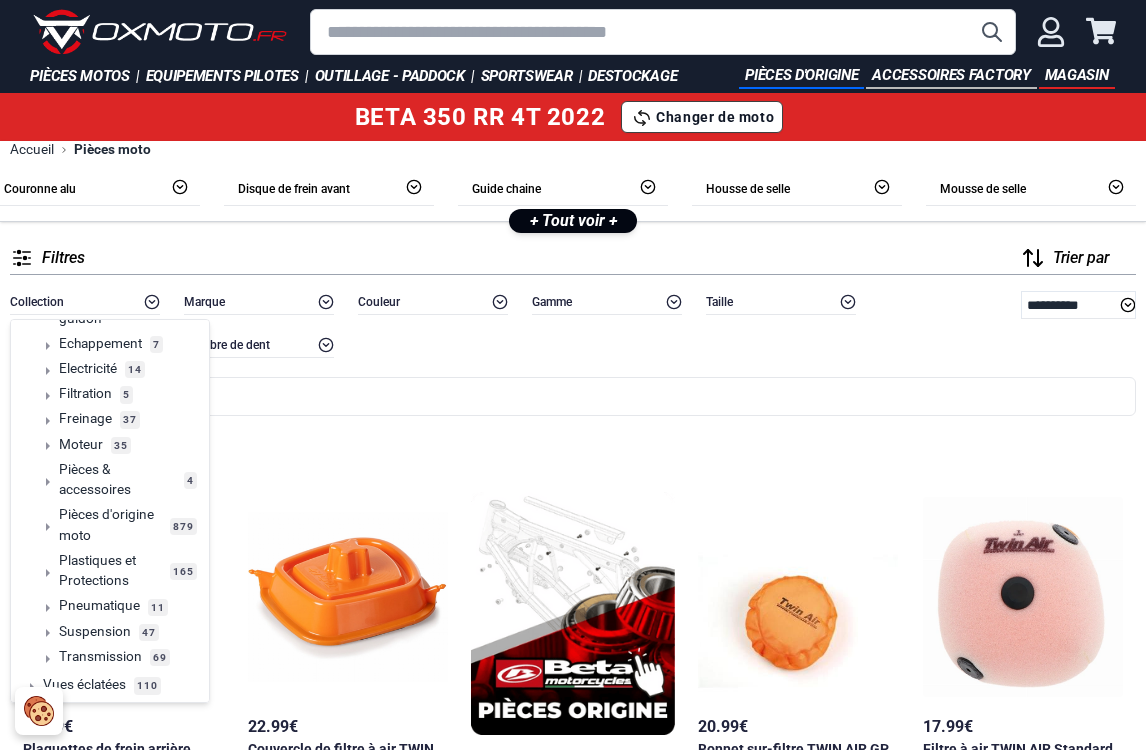 scroll, scrollTop: 146, scrollLeft: 0, axis: vertical 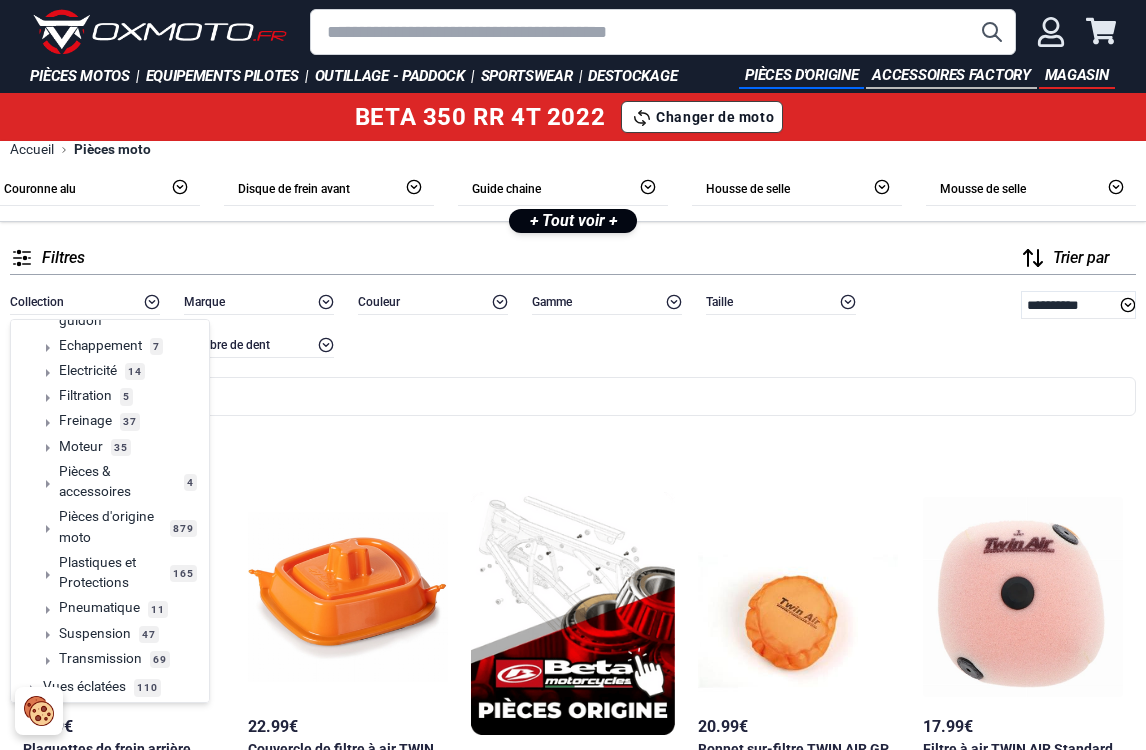 click on "Plastiques et Protections" at bounding box center (110, 572) 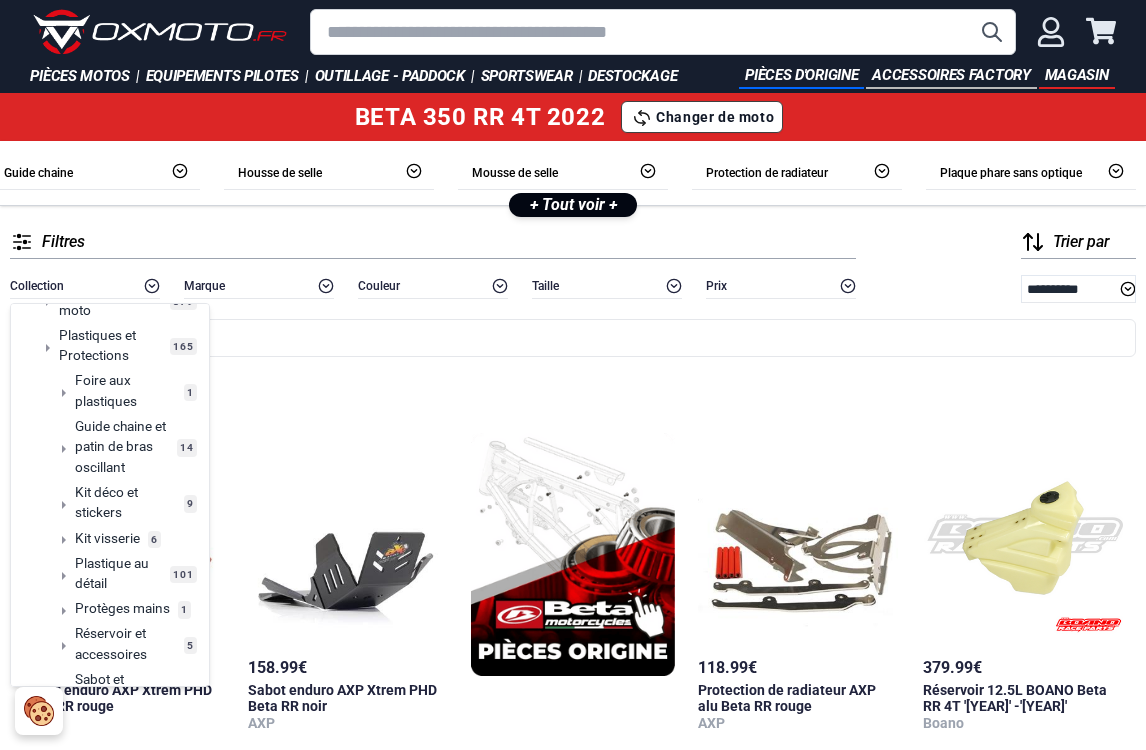 scroll, scrollTop: 349, scrollLeft: 0, axis: vertical 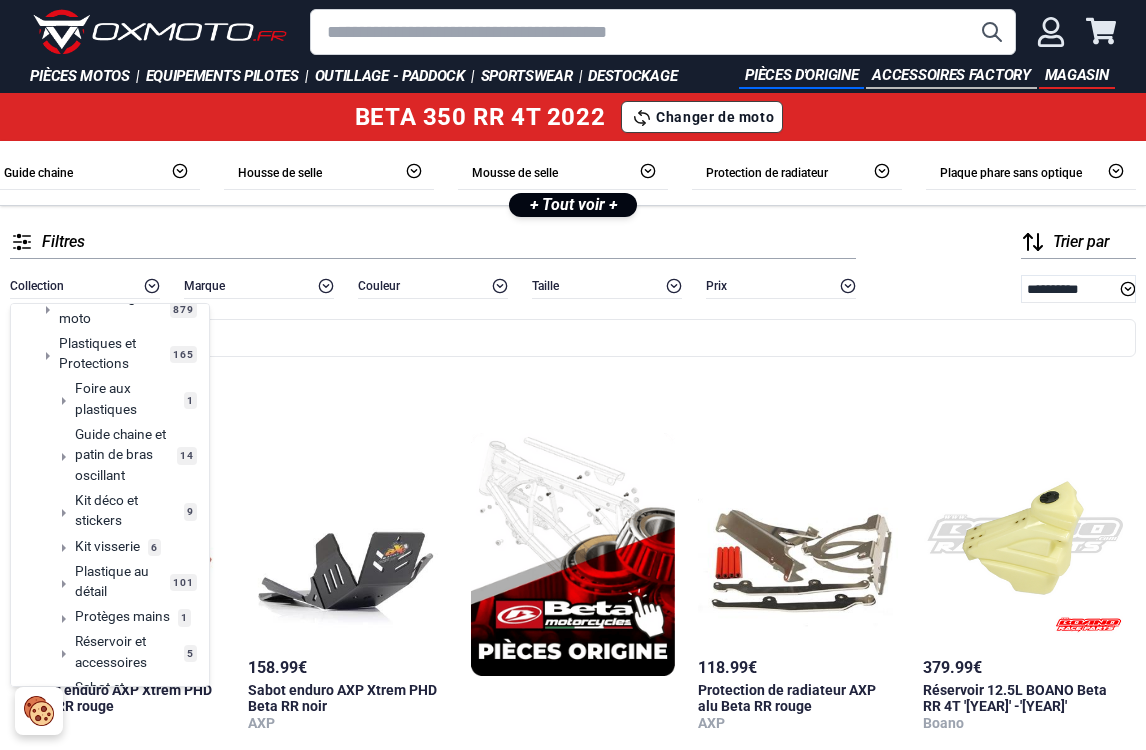 click on "Foire aux plastiques" at bounding box center [125, 398] 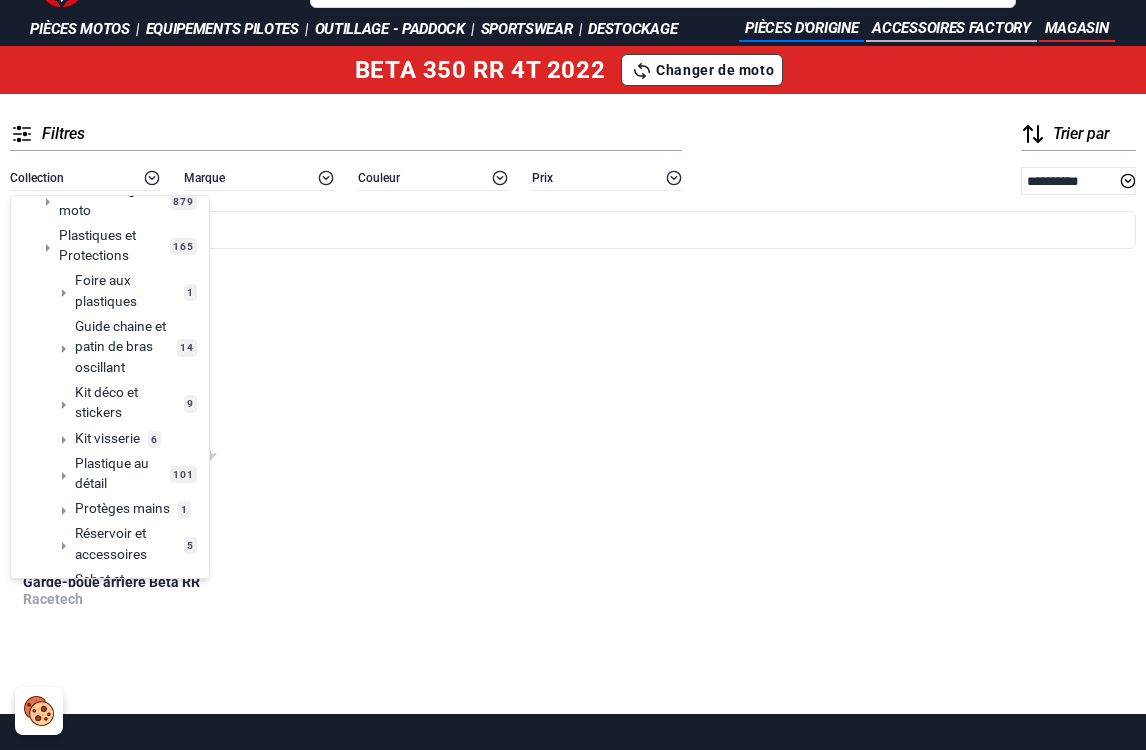 scroll, scrollTop: 57, scrollLeft: 0, axis: vertical 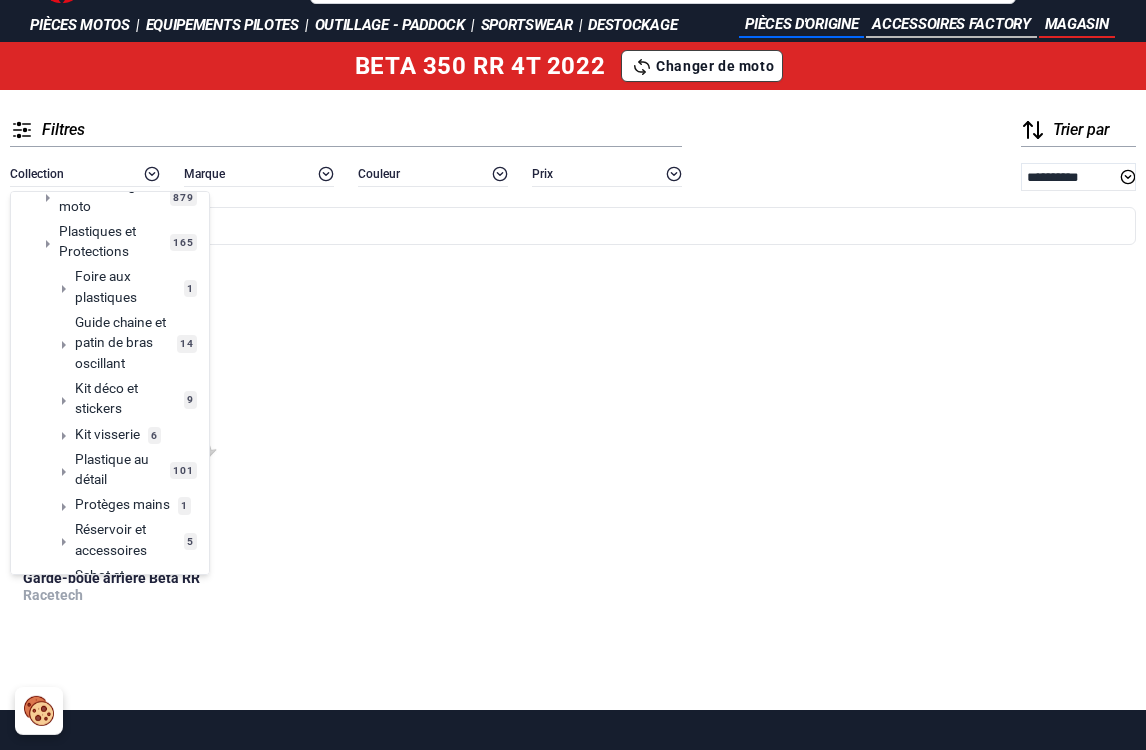 click on "52 67.99  € Garde-boue arrière Beta RR Racetech" at bounding box center (573, 470) 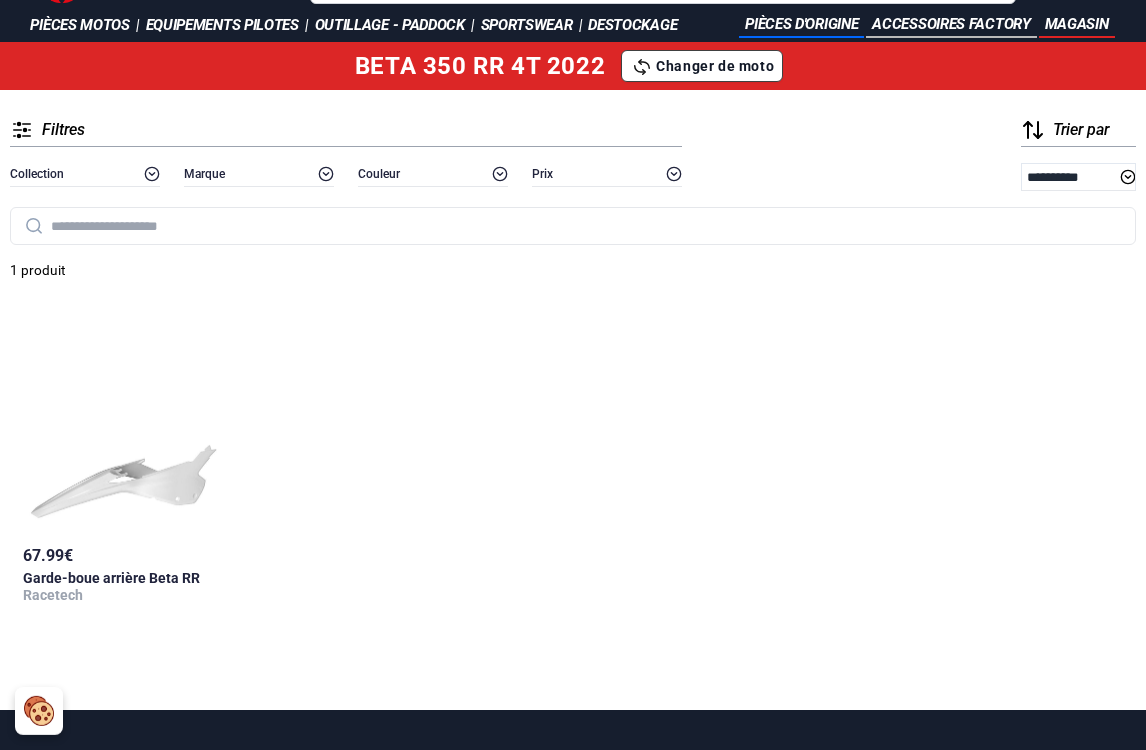 click on "Collection" at bounding box center (37, 174) 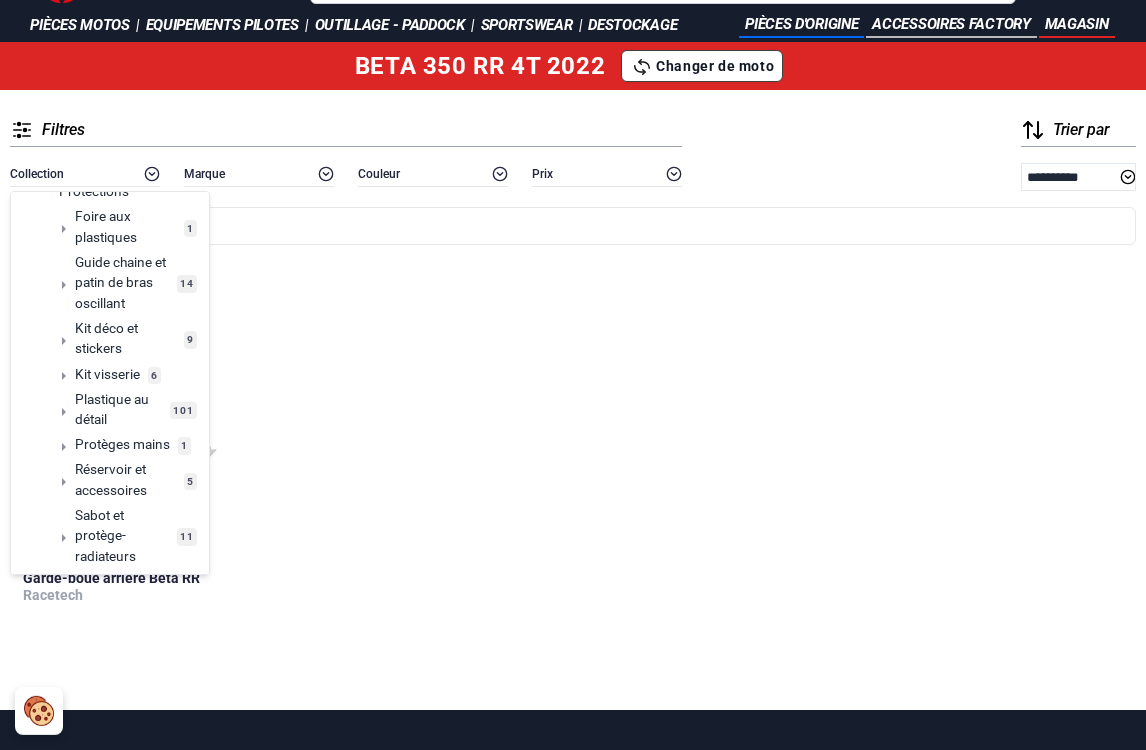 scroll, scrollTop: 410, scrollLeft: 0, axis: vertical 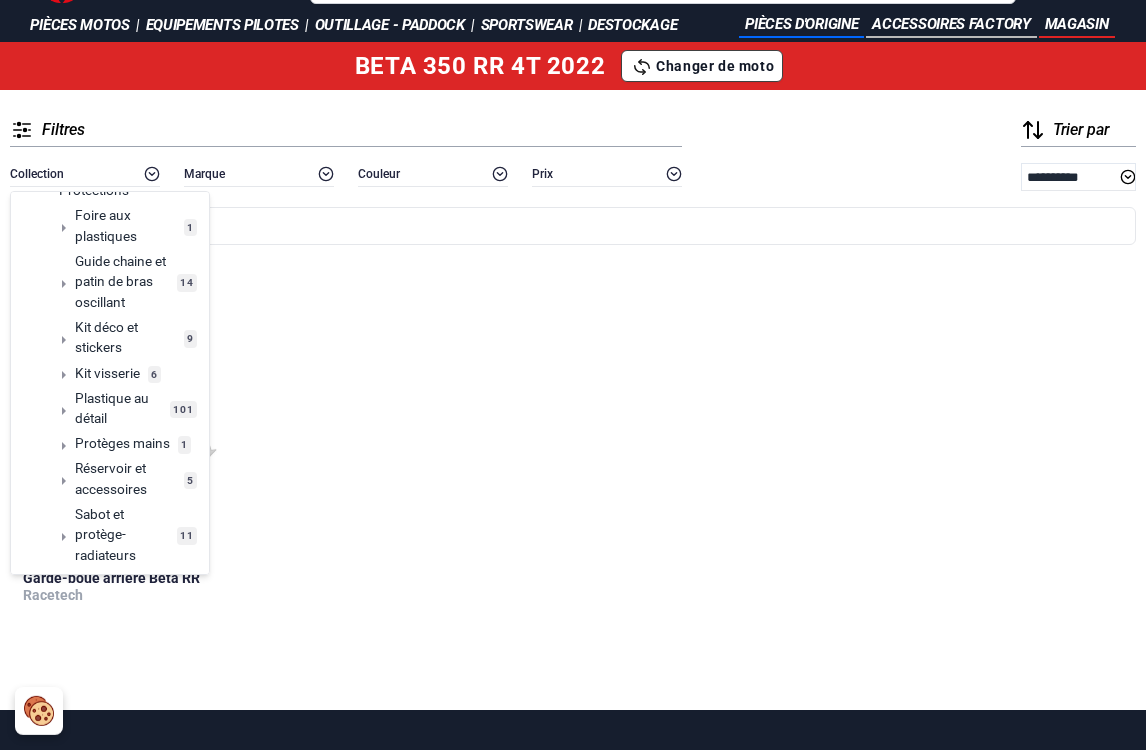 click on "Plastique au détail" at bounding box center [118, 408] 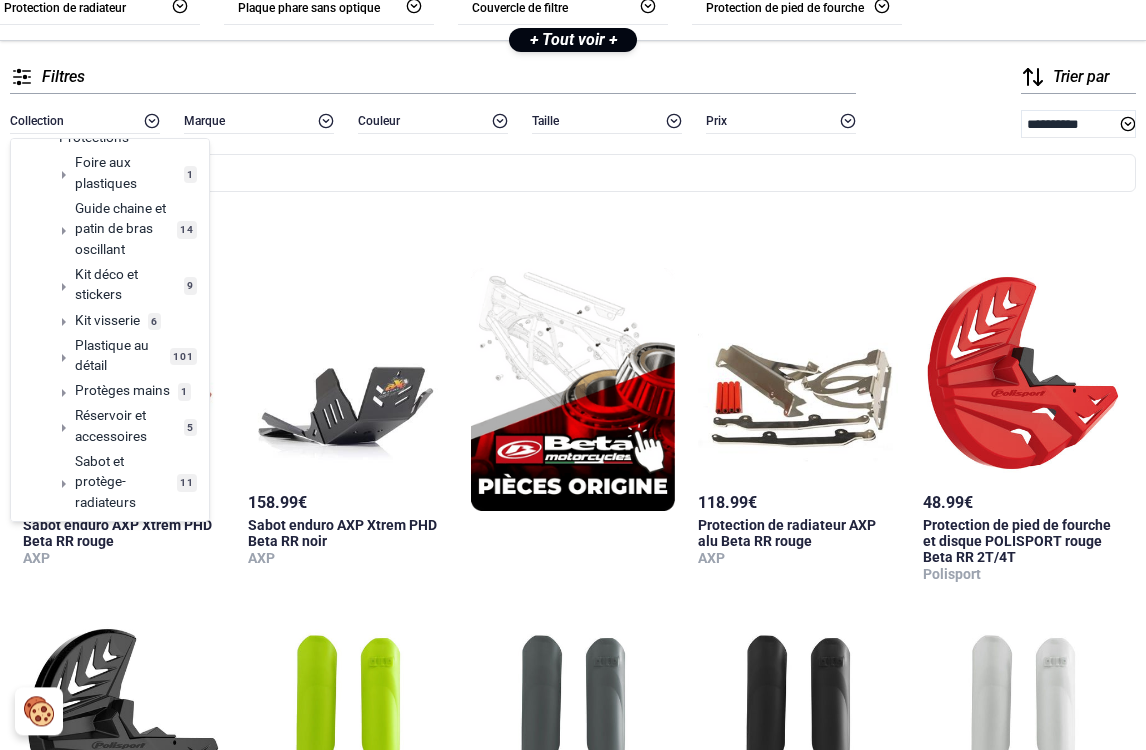 scroll, scrollTop: 172, scrollLeft: 0, axis: vertical 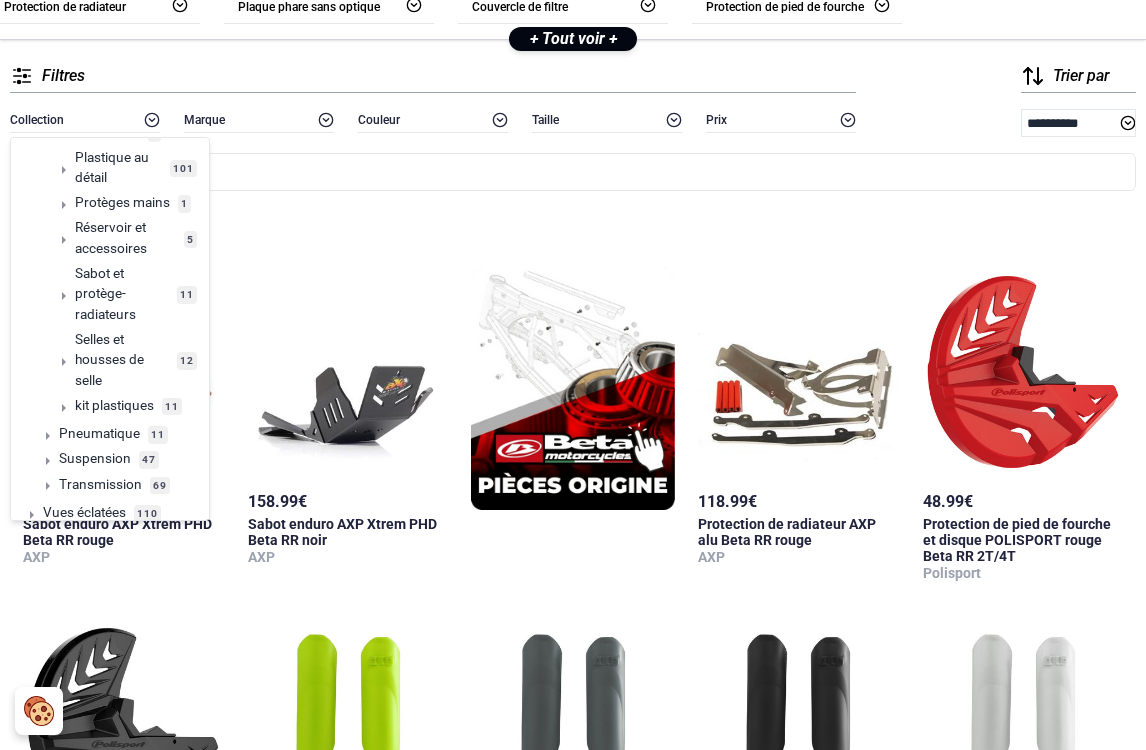 click on "kit plastiques" at bounding box center [114, 405] 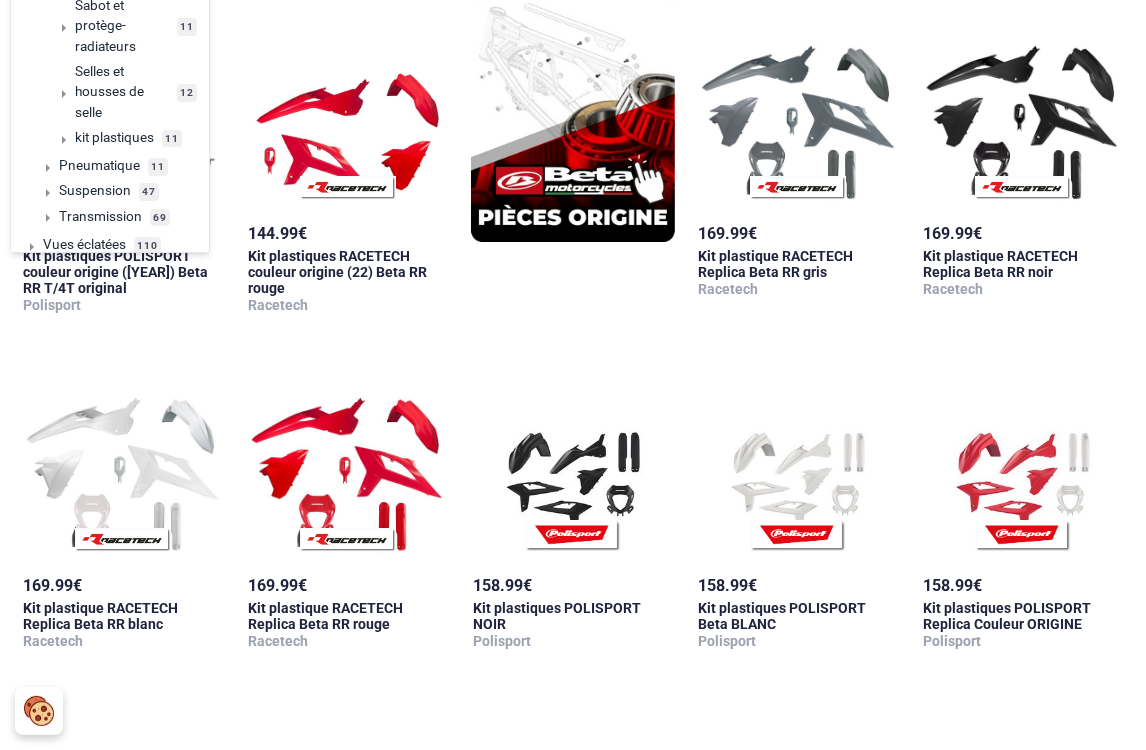 scroll, scrollTop: 407, scrollLeft: 0, axis: vertical 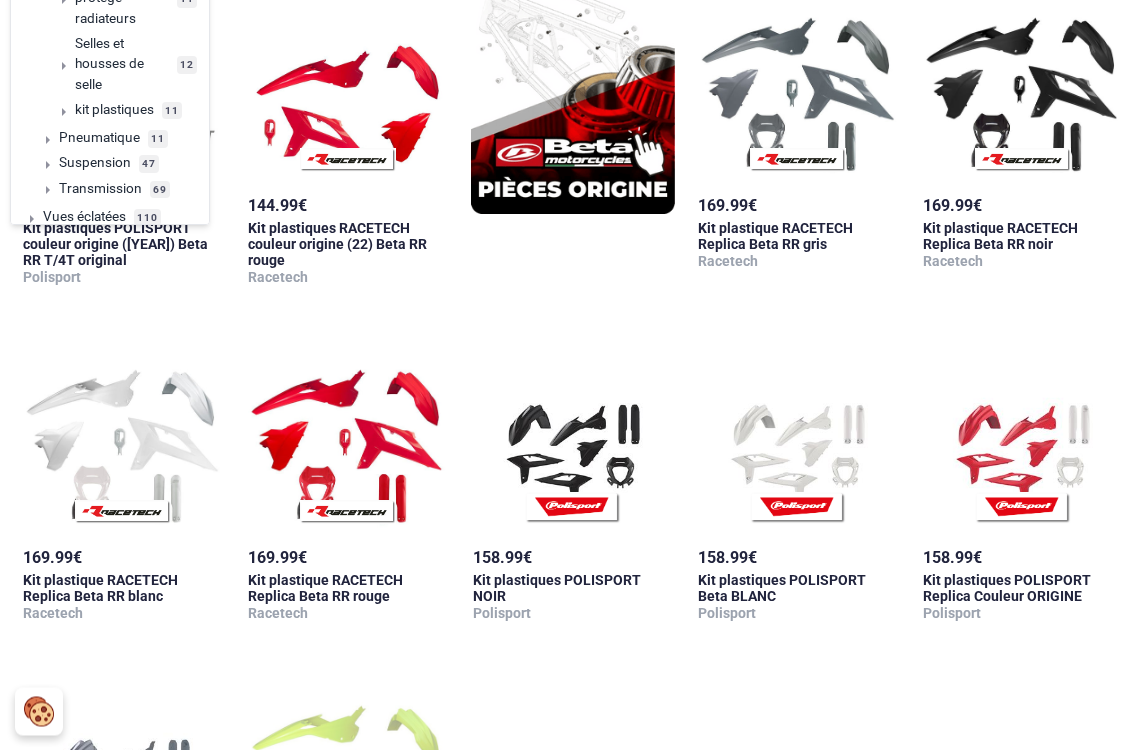click at bounding box center [1023, 428] 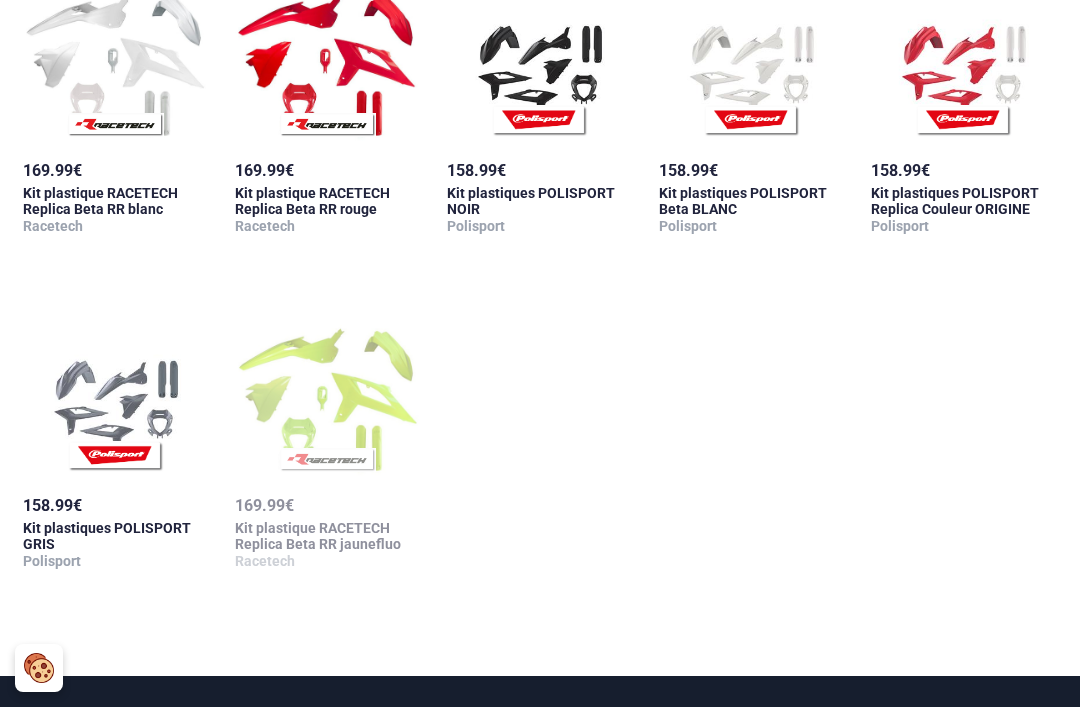 scroll, scrollTop: 658, scrollLeft: 0, axis: vertical 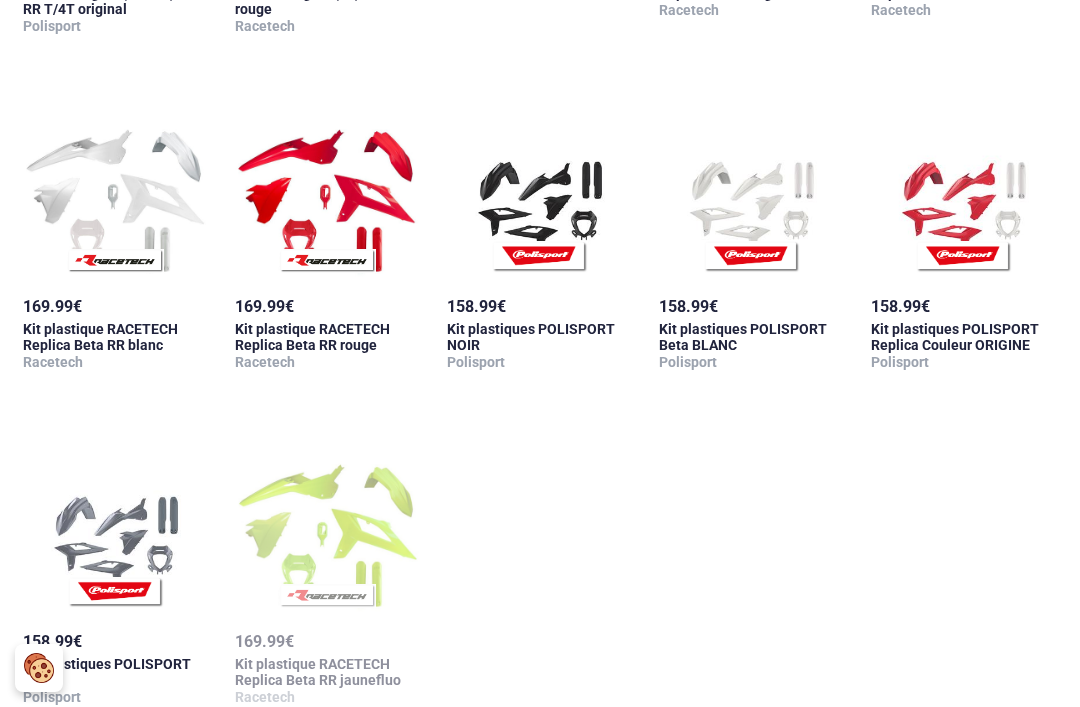 click at bounding box center [752, 177] 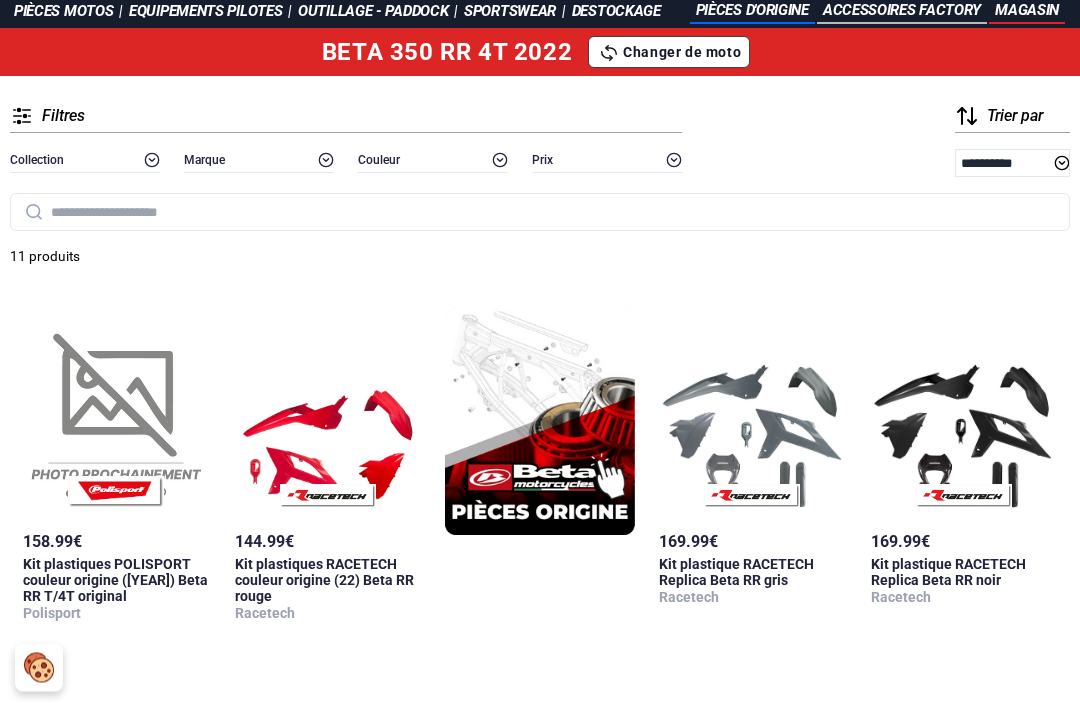 scroll, scrollTop: 0, scrollLeft: 0, axis: both 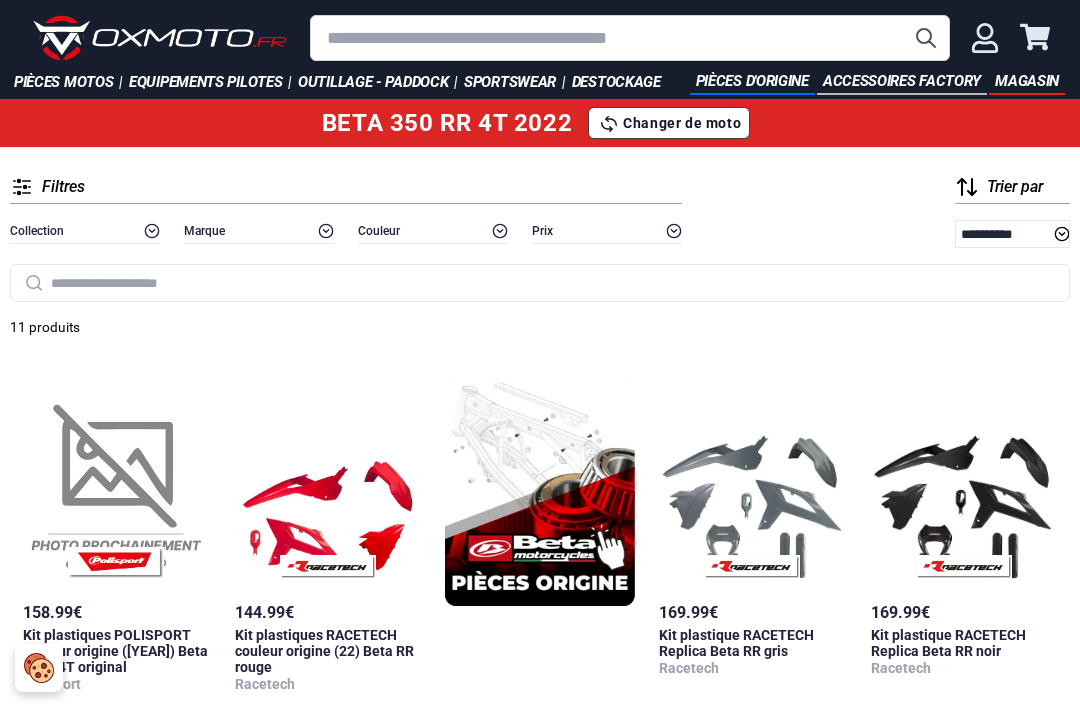 click on "Collection" at bounding box center (37, 231) 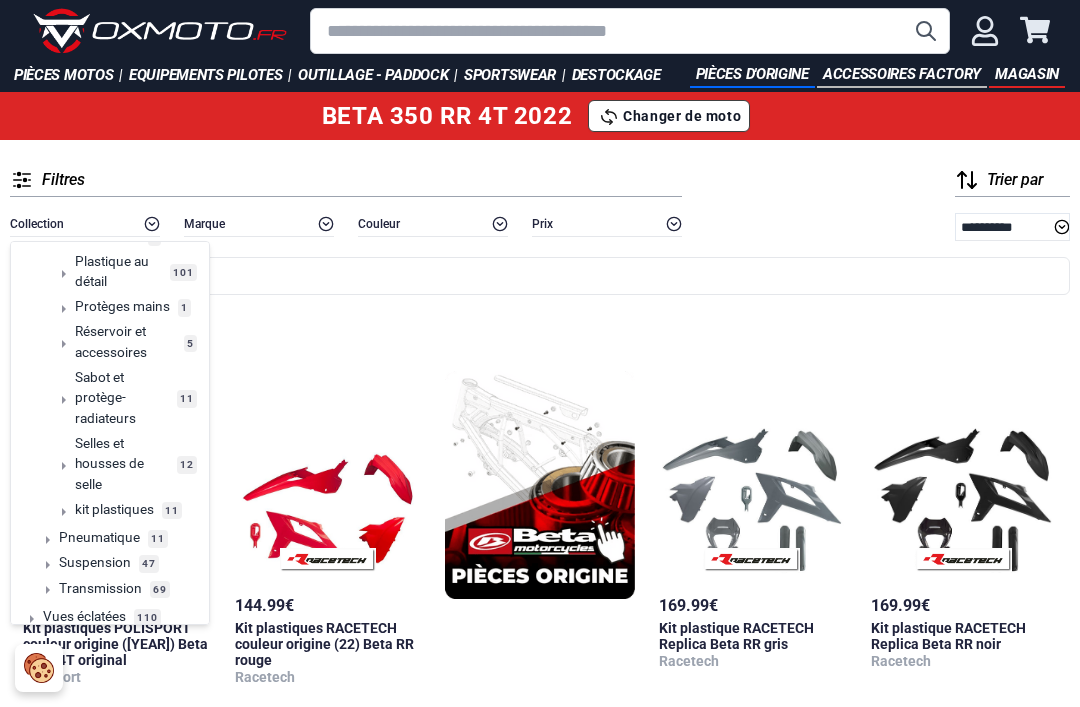 scroll, scrollTop: 13, scrollLeft: 0, axis: vertical 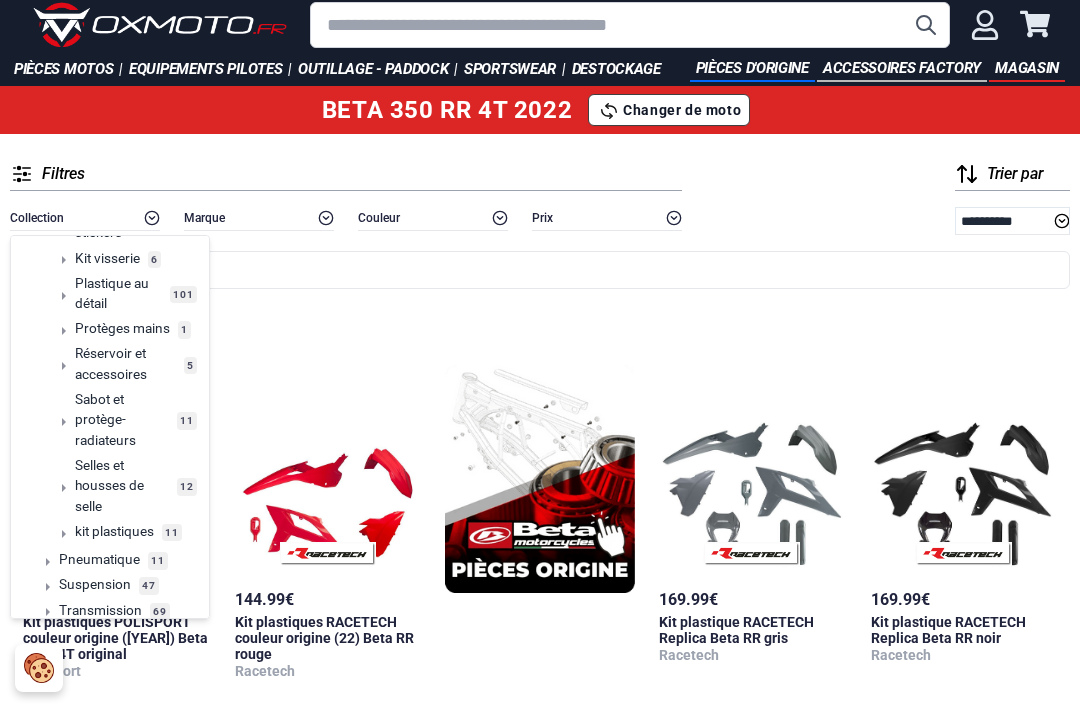 click on "Plastique au détail" at bounding box center [118, 293] 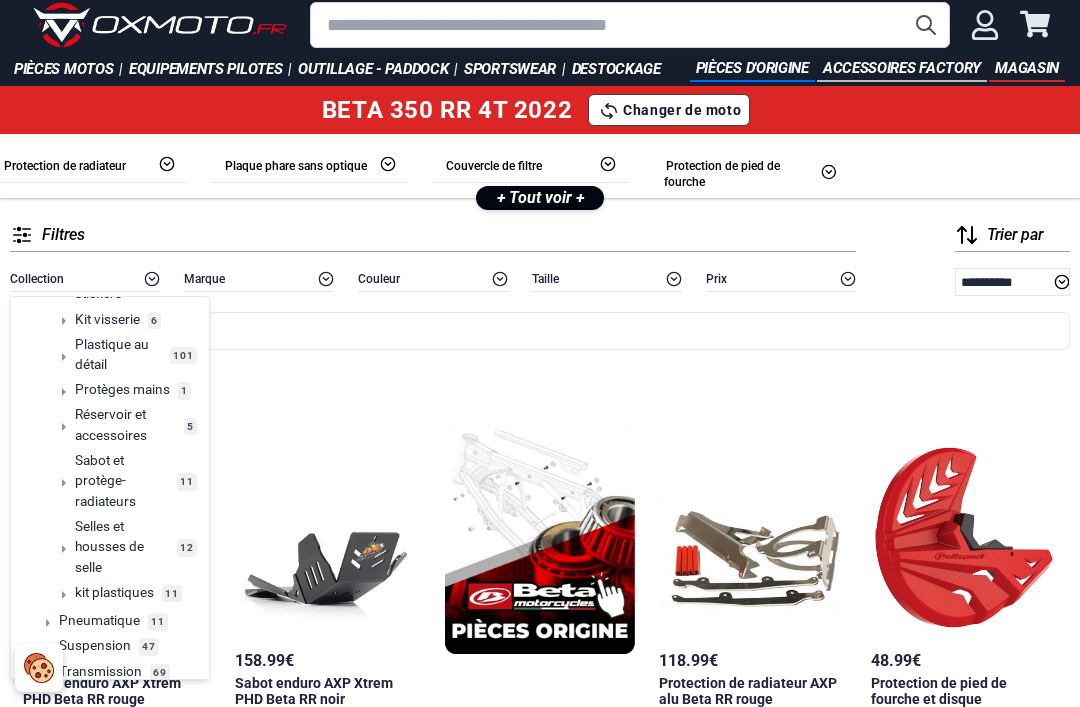 click on "Plastique au détail" at bounding box center [118, 354] 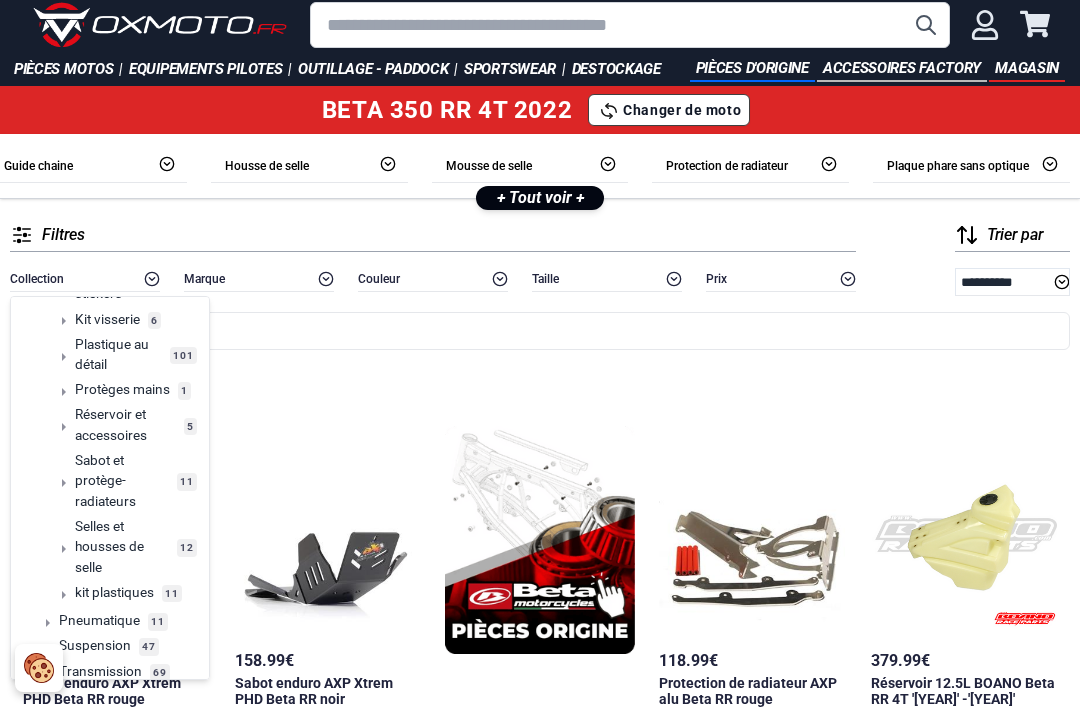 click on "Plastique au détail" at bounding box center (118, 354) 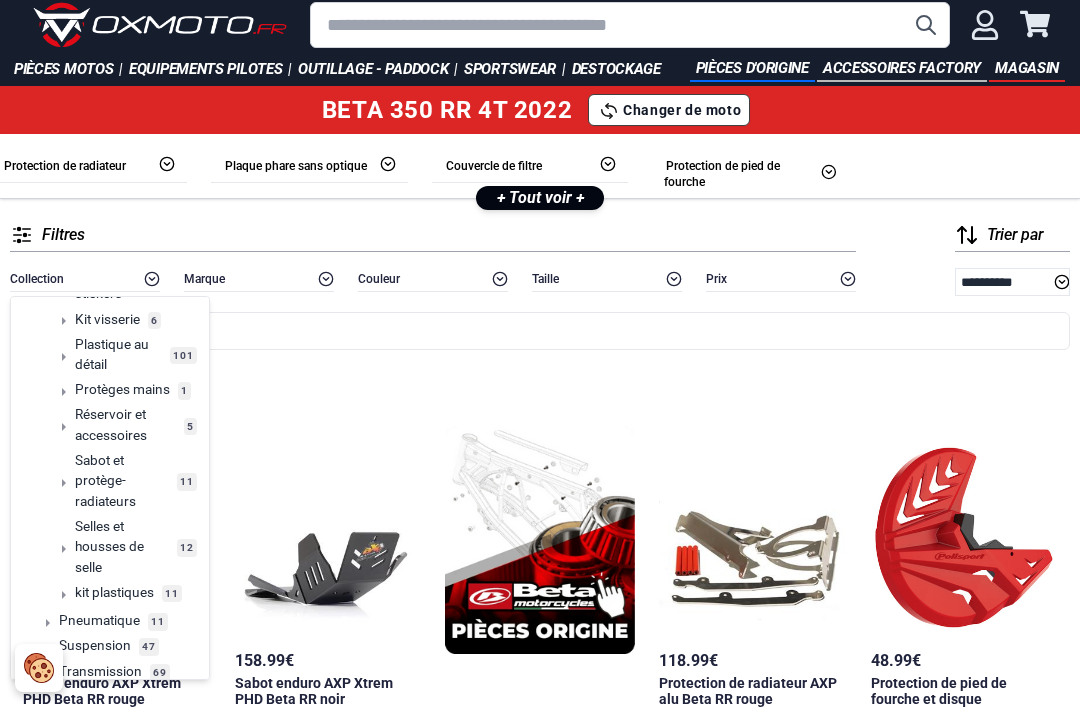 click on "Plastique au détail" at bounding box center [118, 354] 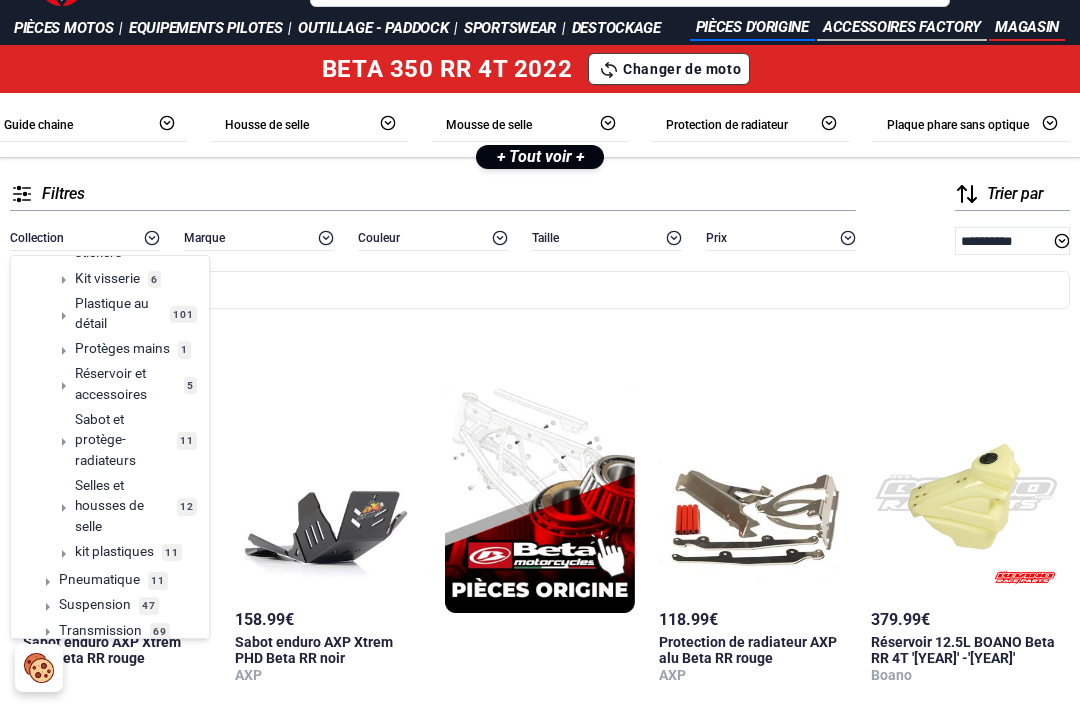 scroll, scrollTop: 58, scrollLeft: 0, axis: vertical 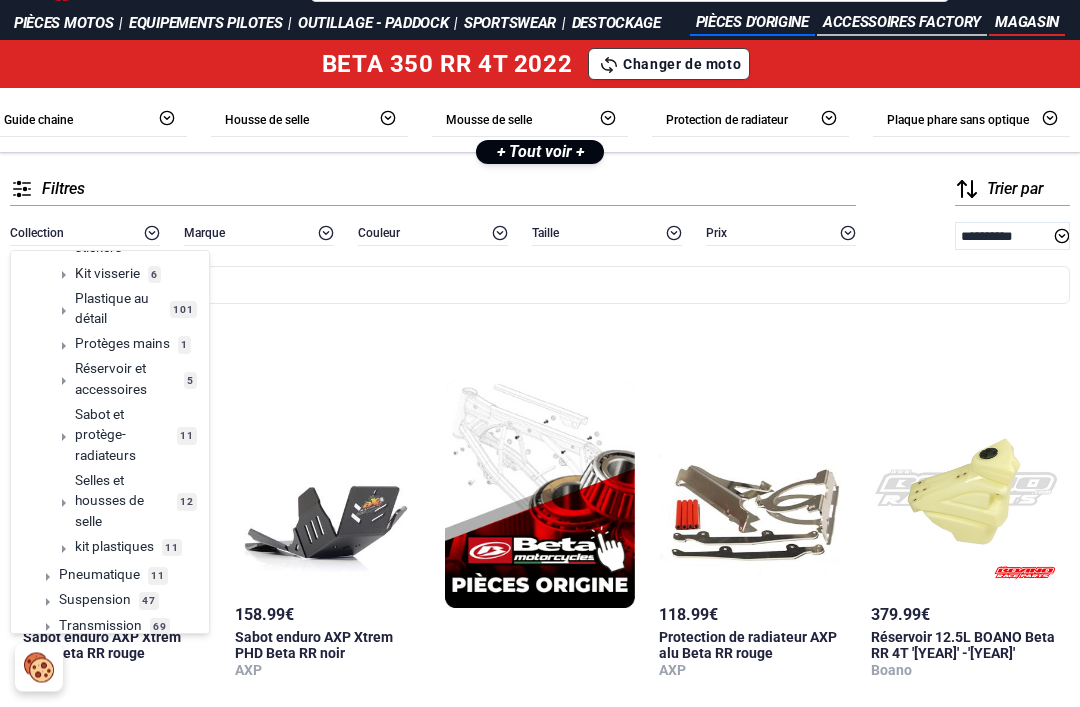 click on "10 158.99  € Sabot enduro AXP Xtrem PHD Beta RR rouge AXP 11 158.99  € Sabot enduro AXP Xtrem PHD Beta RR noir AXP 10 118.99  € Protection de radiateur AXP alu Beta RR rouge AXP 999999 379.99  € Réservoir 12.5L BOANO Beta RR 4T '20 -'25 Boano 10 48.99  € Protection de pied de fourche et disque POLISPORT rouge Beta RR 2T/4T Polisport 10 48.99  € Protection de pied de fourche et disque POLISPORT noir Beta RR 2T/4T Polisport 10 33.99  € Protections de fourche RACETECH jaune fluo Beta RR 2T/4T Racetech 10 33.99  € Protections de fourche RACETECH gris Beta RR 2T/4T Racetech 10 33.99  € Protections de fourche RACETECH noir Beta RR 2T/4T Racetech 10 33.99  € Protections de fourche RACETECH blanc Beta RR 2T/4T Racetech 10 33.99  € Protections de fourche RACETECH rouge Beta RR 2T/4T Racetech 10 22.99  € Trappe de boîte à air RACETECH jaune fluo Beta RR 2T/4T Racetech 10 22.99  € Trappe de boîte à air RACETECH gris Beta RR 2T/4T Racetech 10 22.99  € Racetech 10 22.99  € Racetech 10 10" at bounding box center (540, 1448) 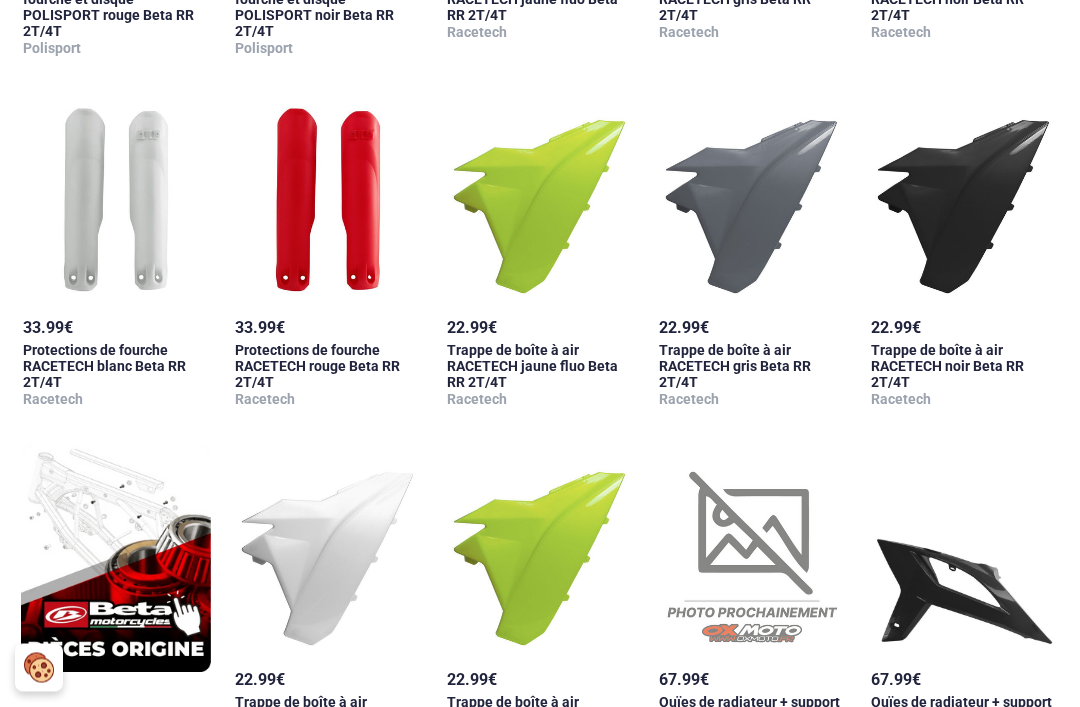 scroll, scrollTop: 1209, scrollLeft: 0, axis: vertical 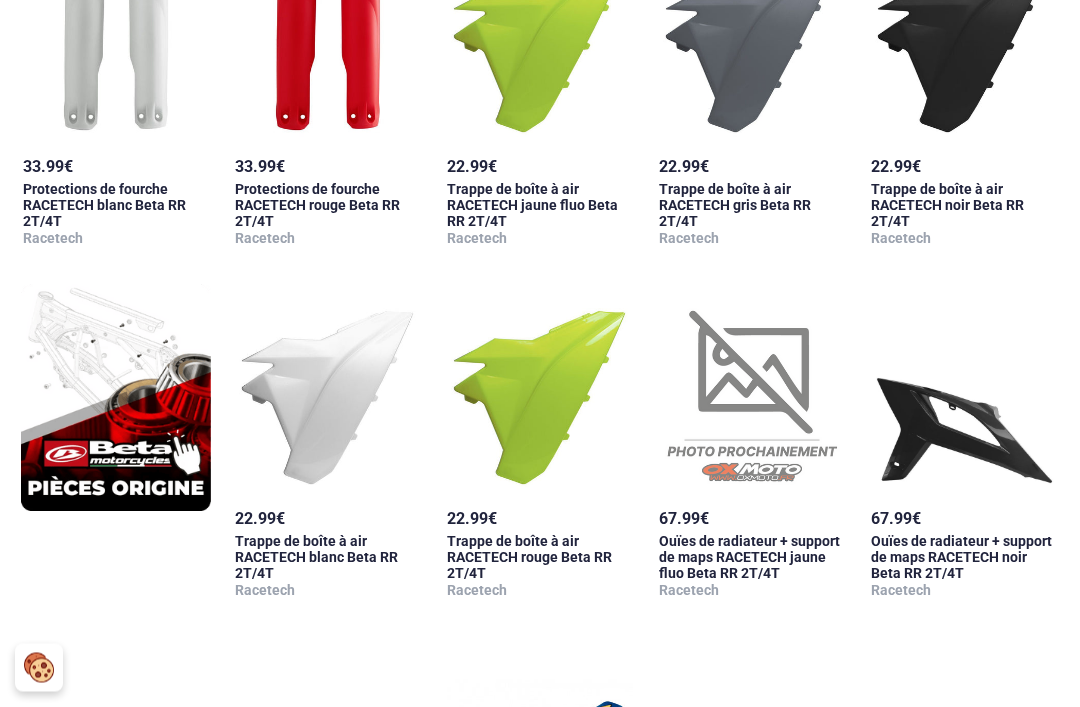 click at bounding box center (328, 390) 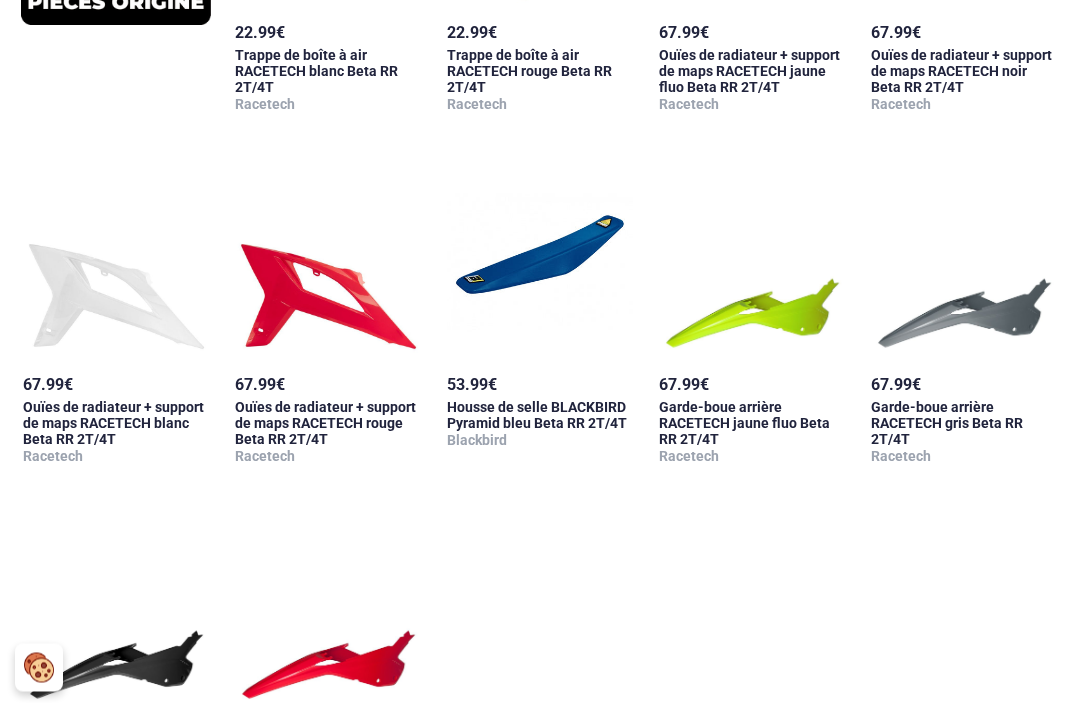 scroll, scrollTop: 1696, scrollLeft: 0, axis: vertical 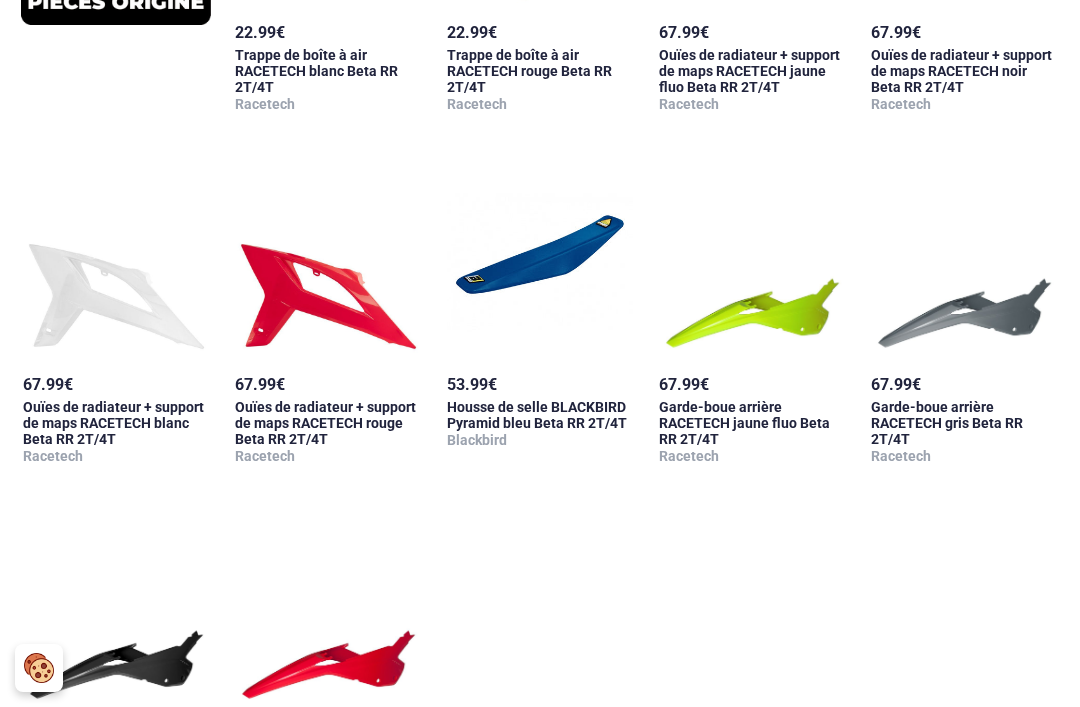 click at bounding box center [116, 255] 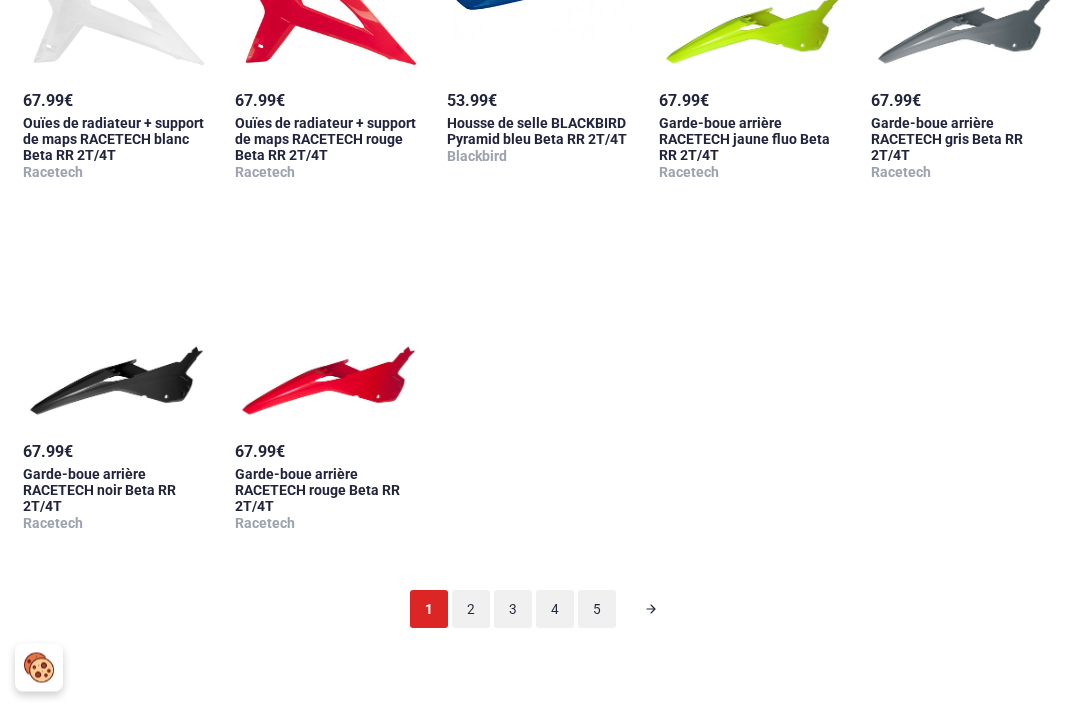 scroll, scrollTop: 1991, scrollLeft: 0, axis: vertical 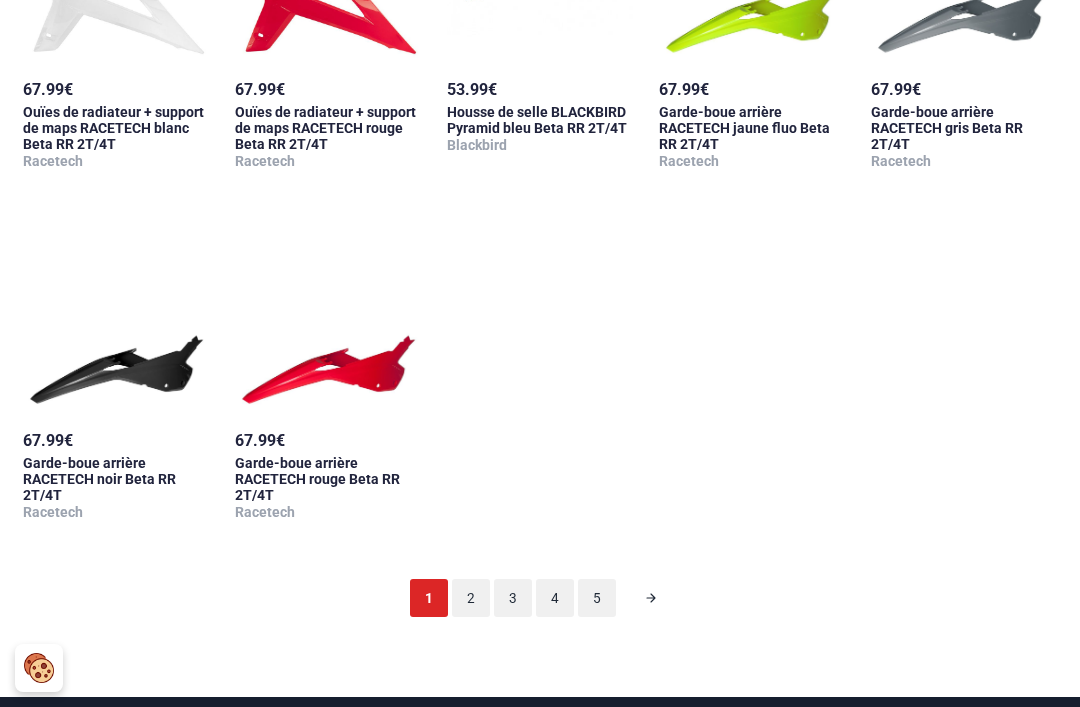 click on "2" at bounding box center (471, 598) 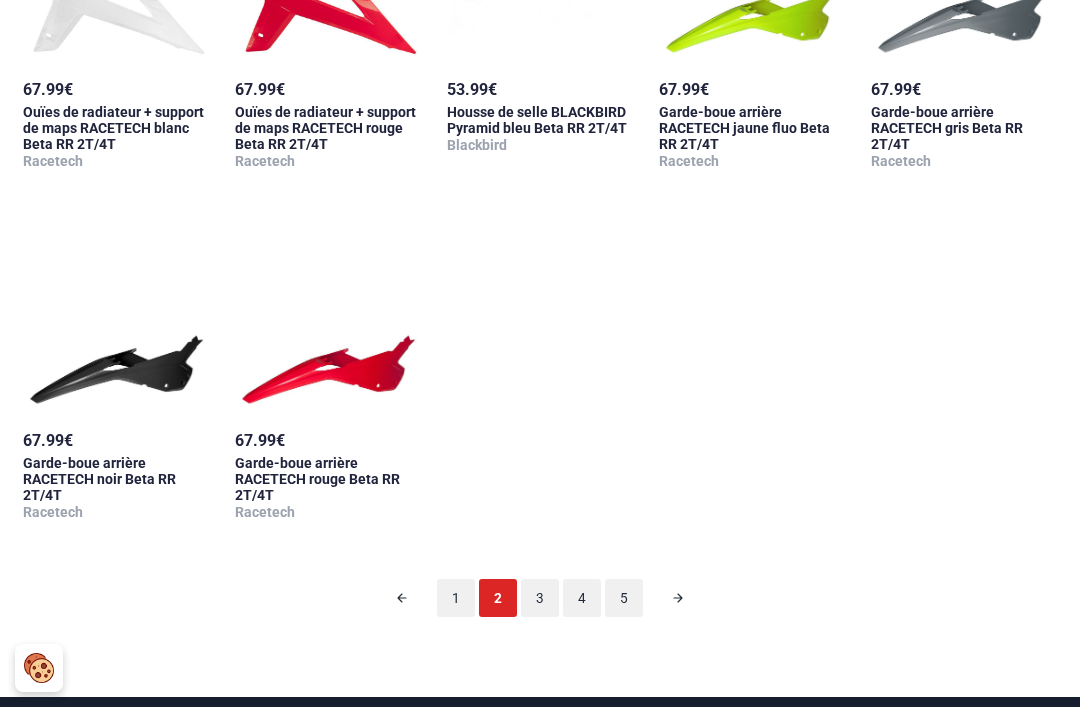 scroll, scrollTop: 98, scrollLeft: 0, axis: vertical 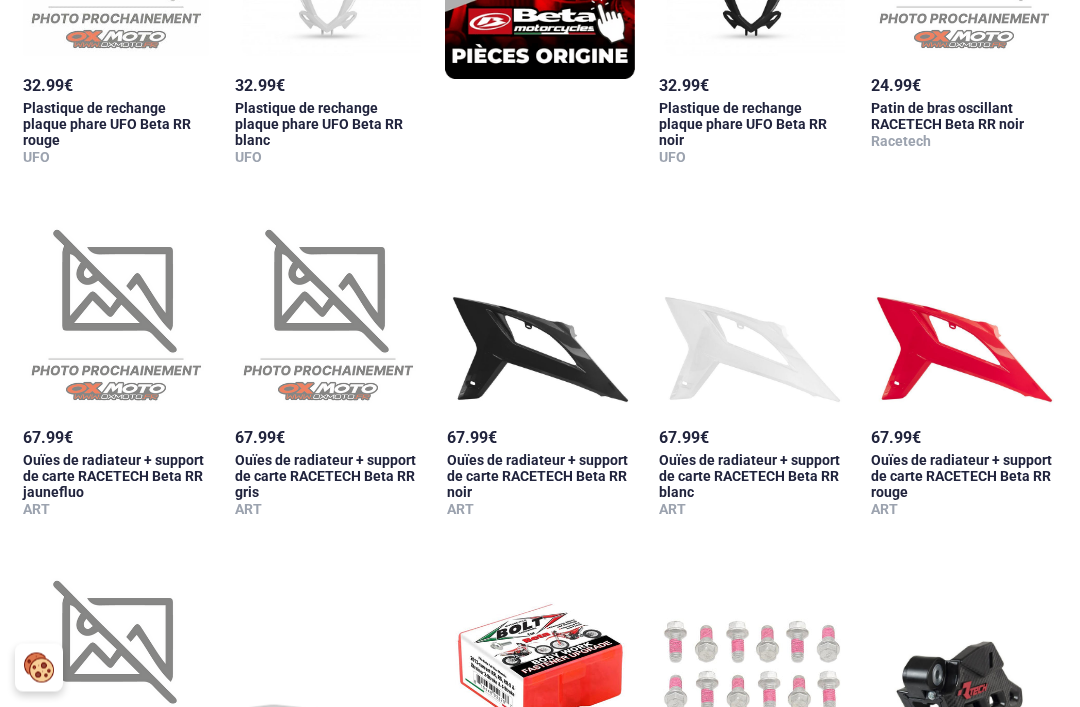 click at bounding box center [752, 309] 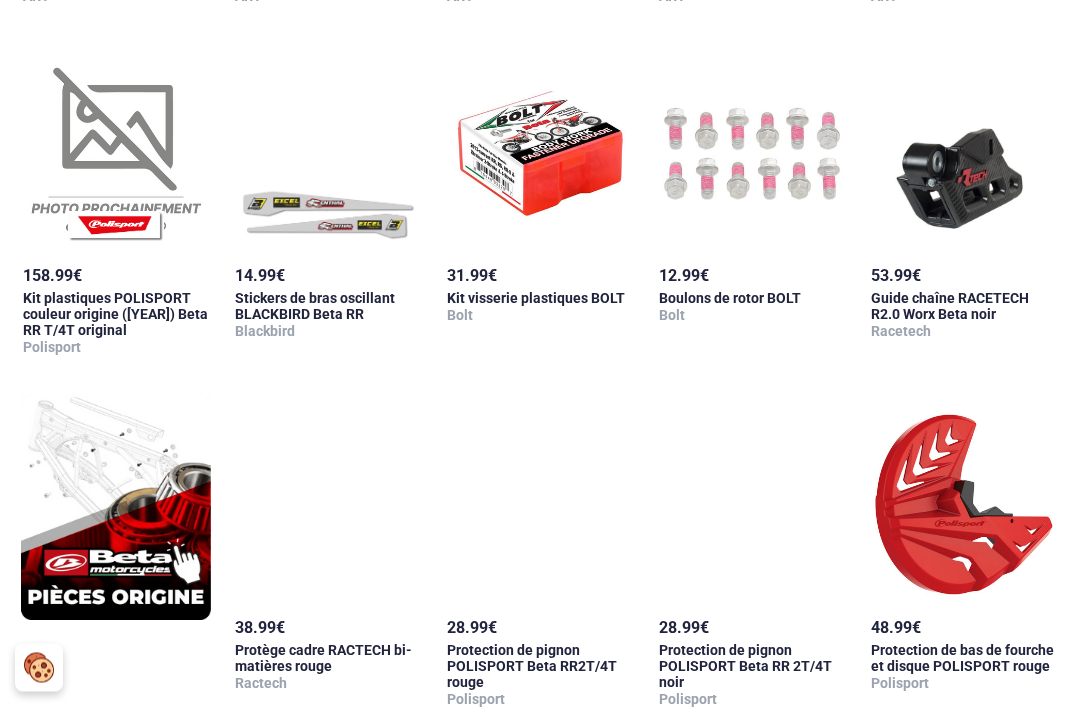 scroll, scrollTop: 1101, scrollLeft: 0, axis: vertical 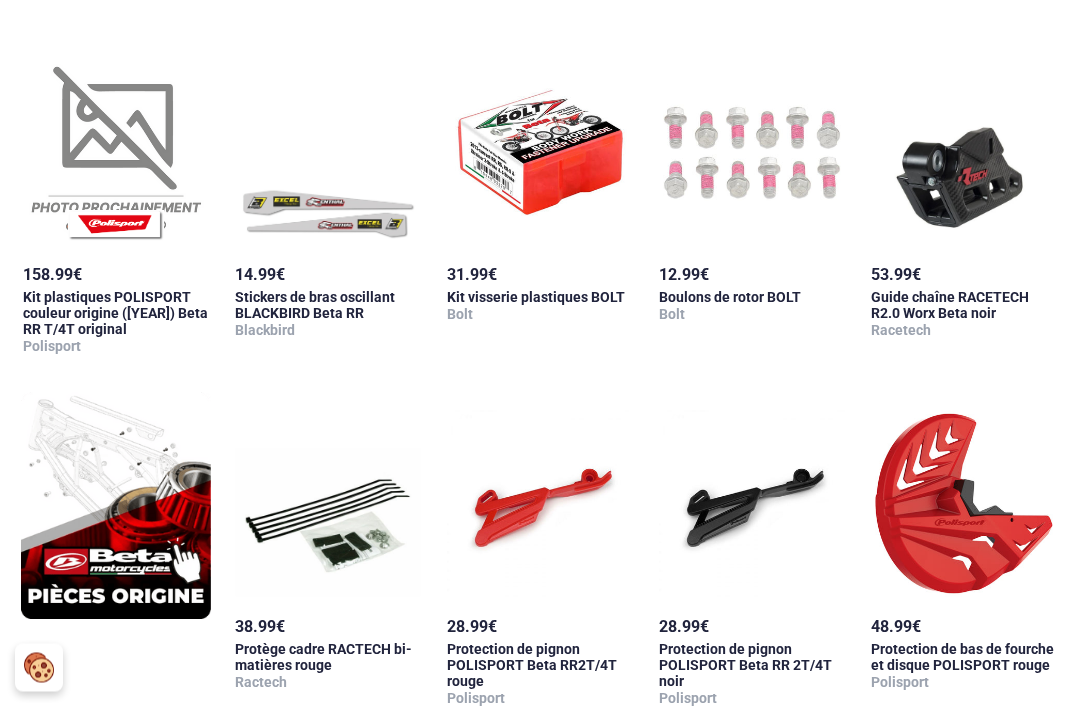 click at bounding box center [540, 146] 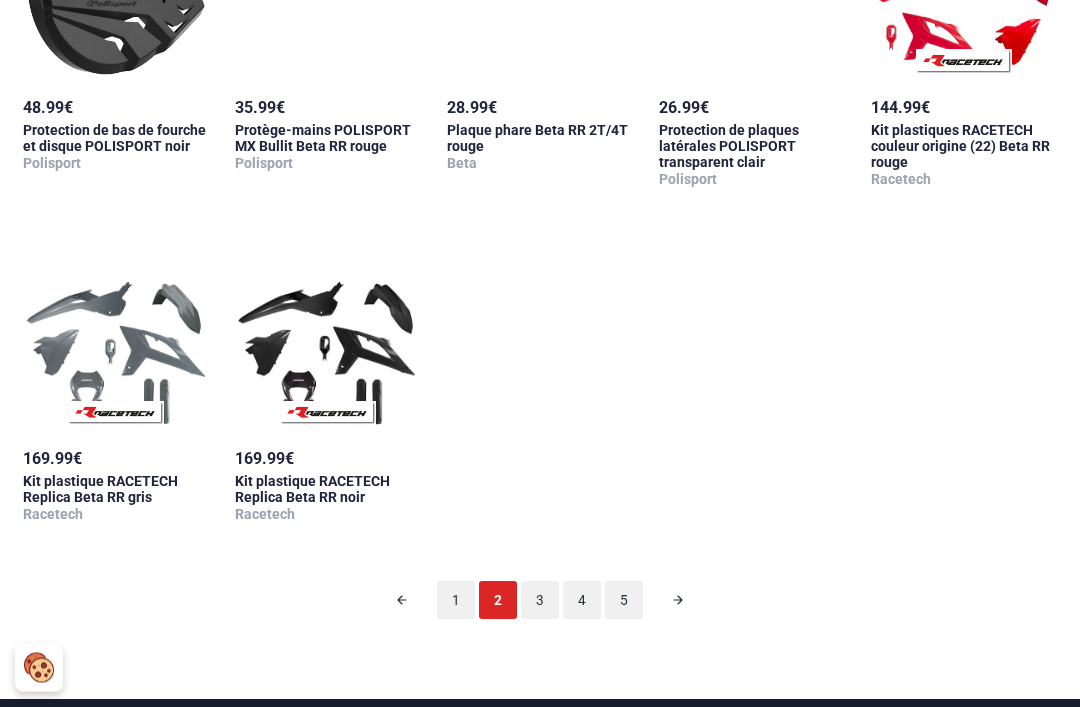 scroll, scrollTop: 1985, scrollLeft: 0, axis: vertical 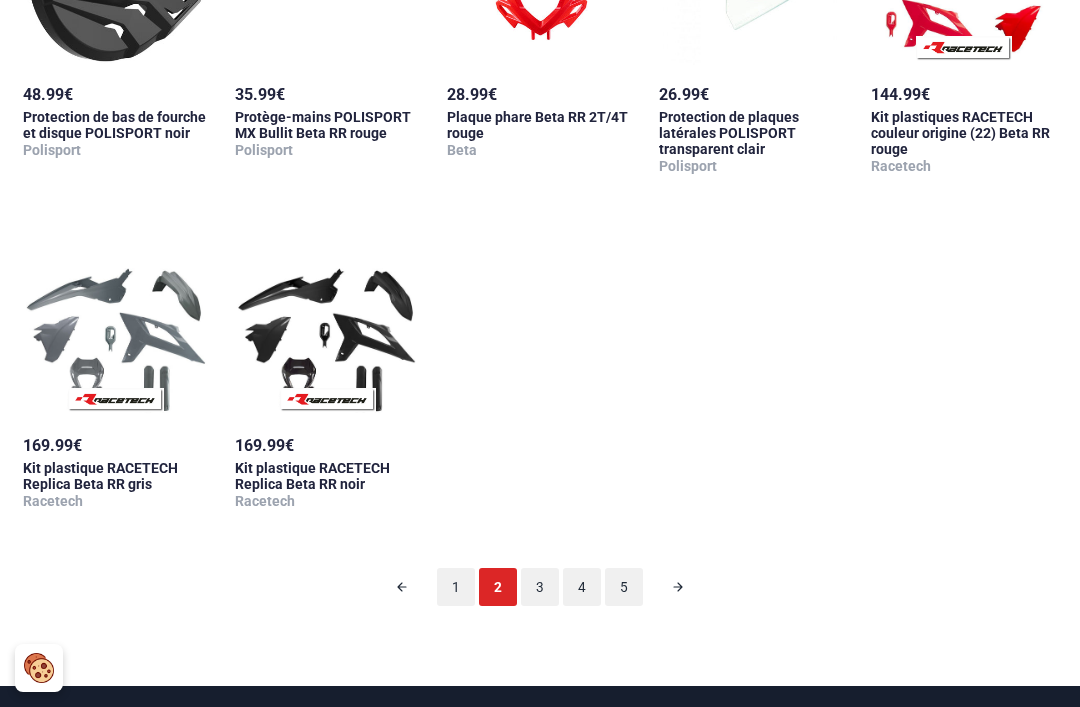 click on "3" at bounding box center [540, 587] 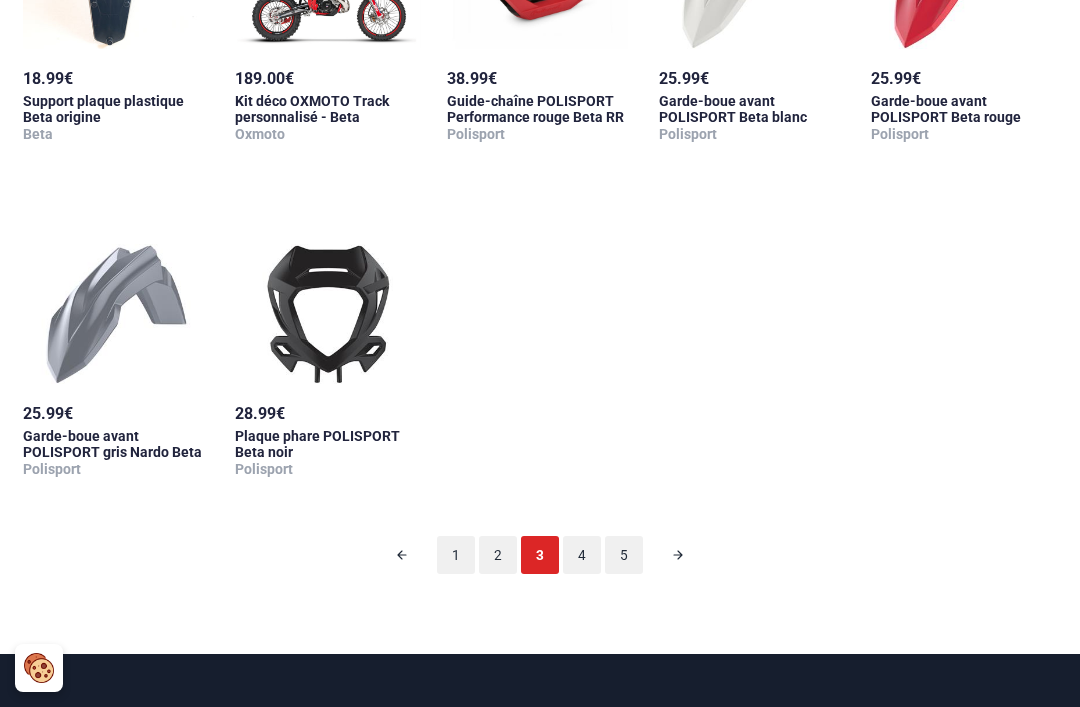 scroll, scrollTop: 98, scrollLeft: 0, axis: vertical 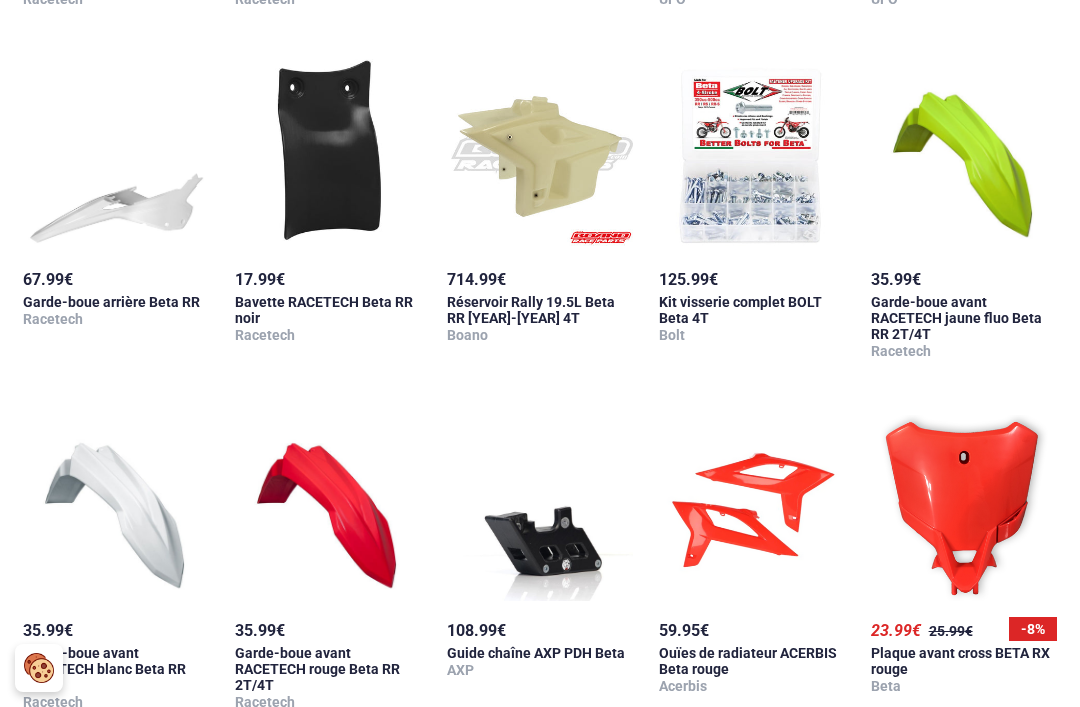 click at bounding box center [116, 150] 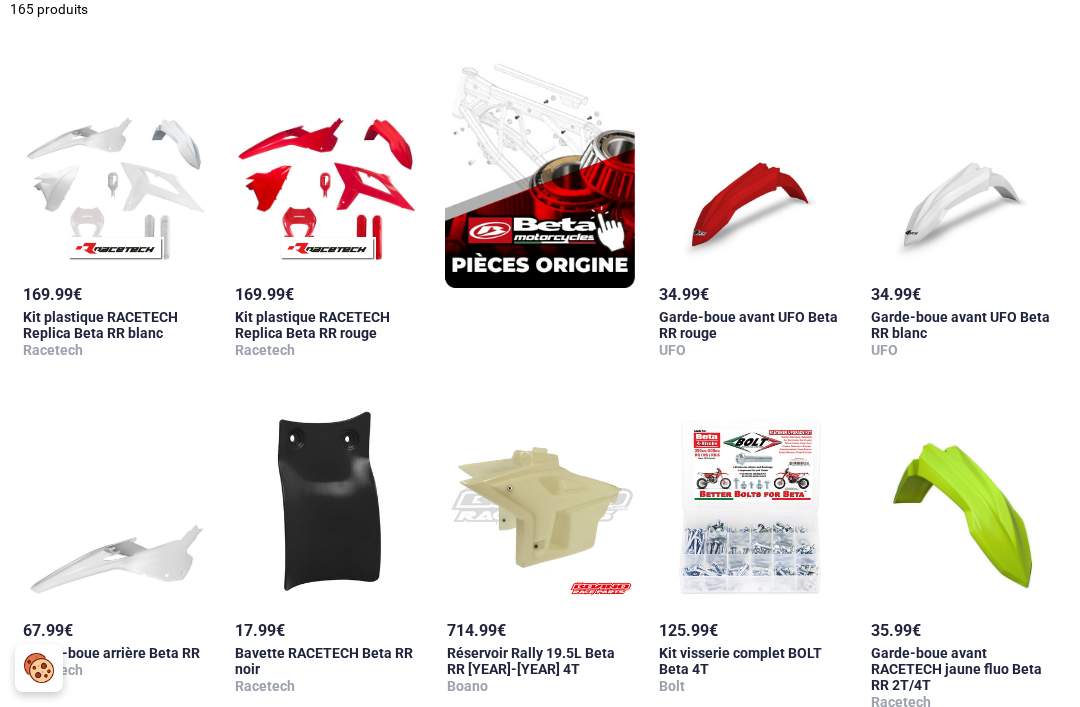 scroll, scrollTop: 378, scrollLeft: 0, axis: vertical 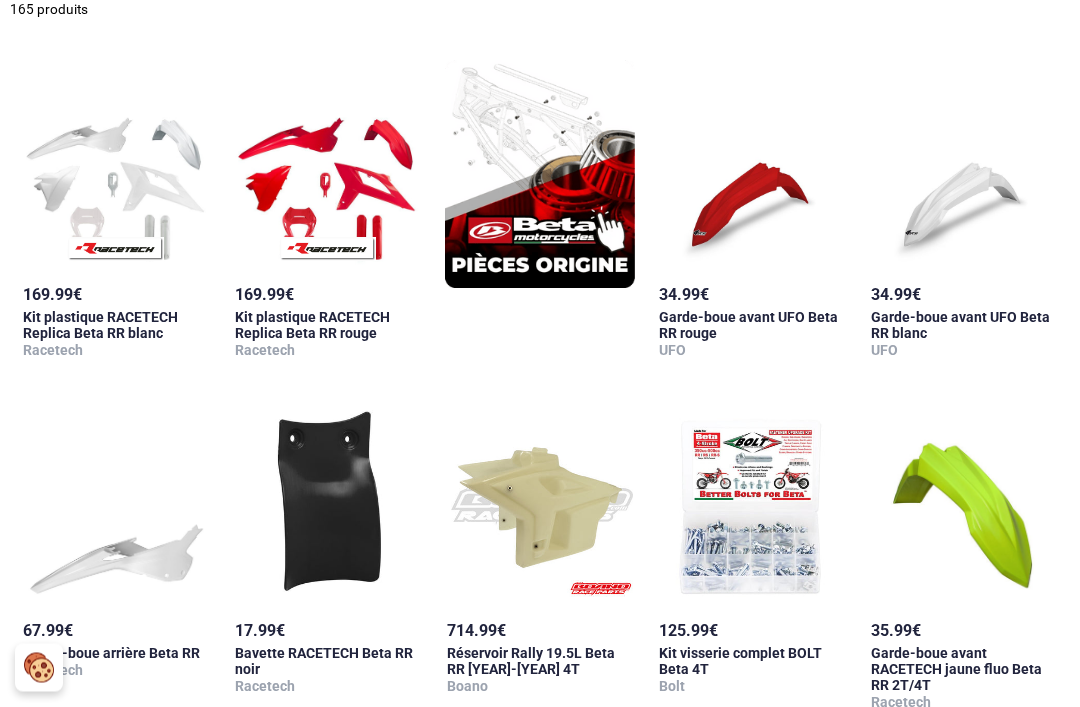 click at bounding box center (964, 166) 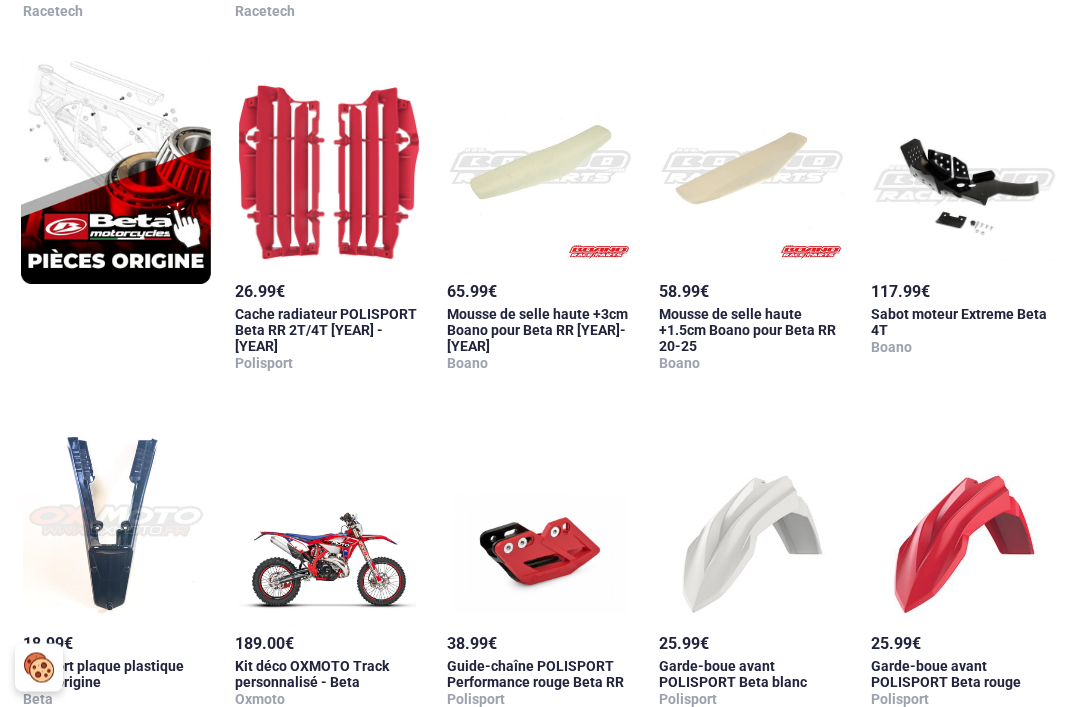 scroll, scrollTop: 1421, scrollLeft: 10, axis: both 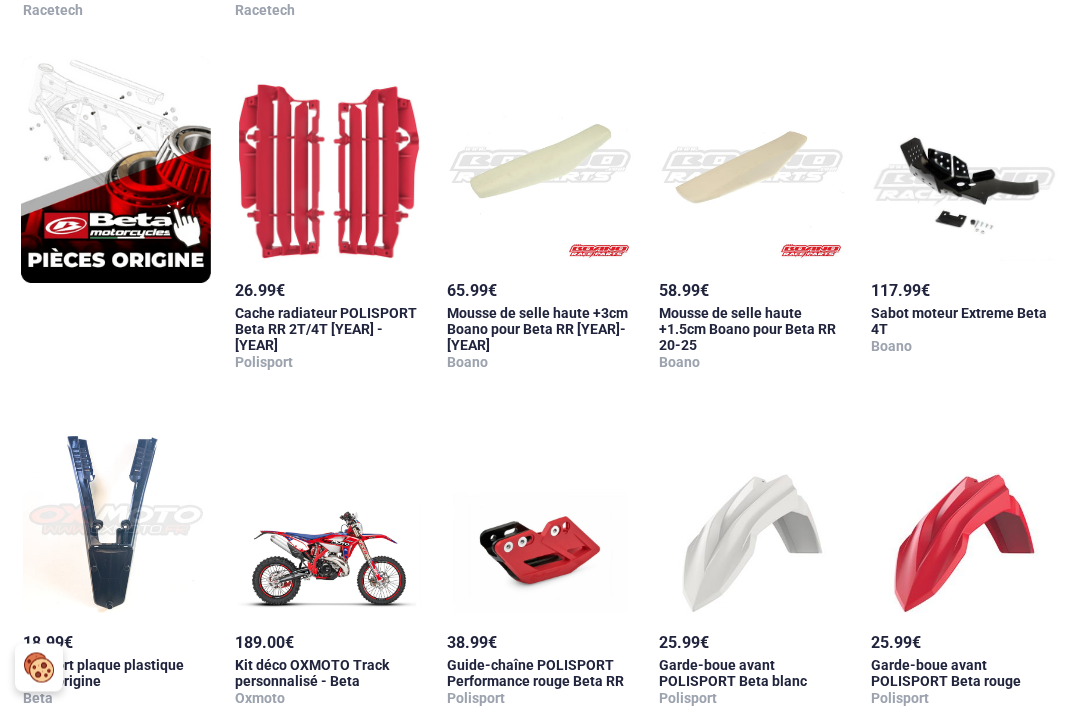click at bounding box center [752, 514] 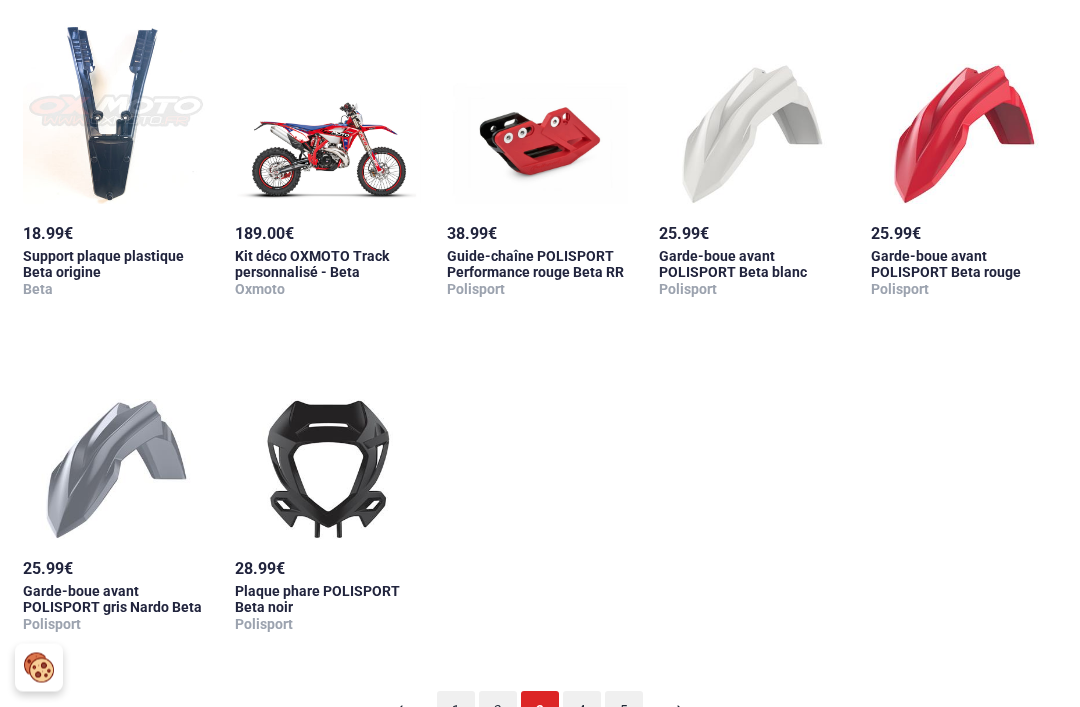 scroll, scrollTop: 1831, scrollLeft: 10, axis: both 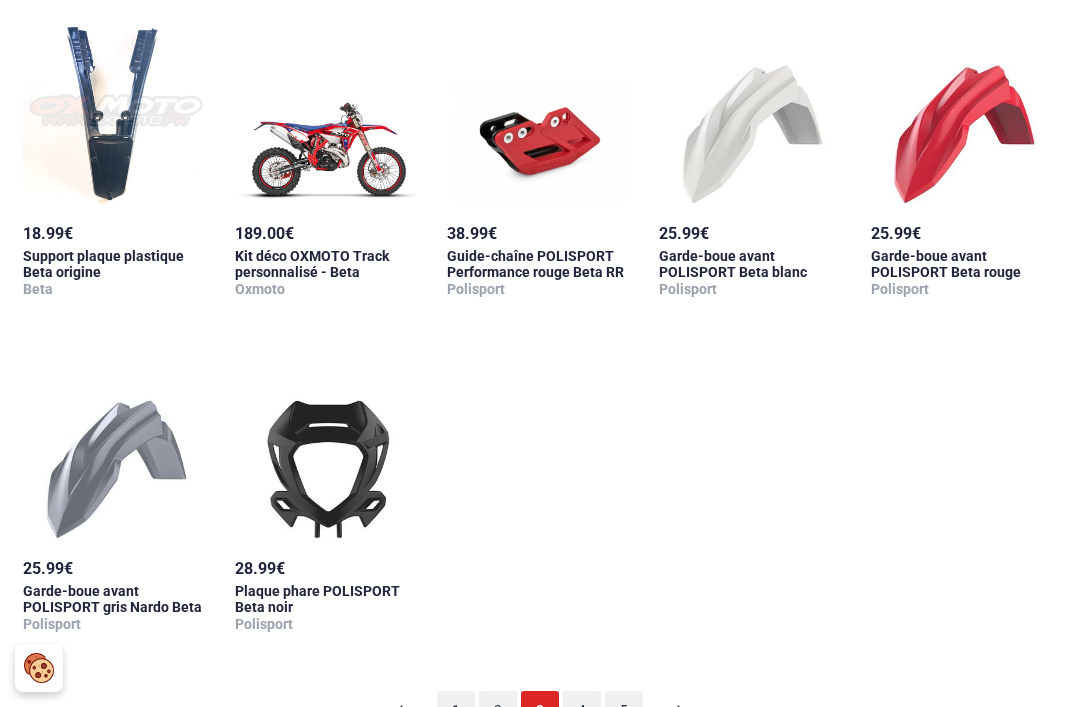 click on "4" at bounding box center [582, 710] 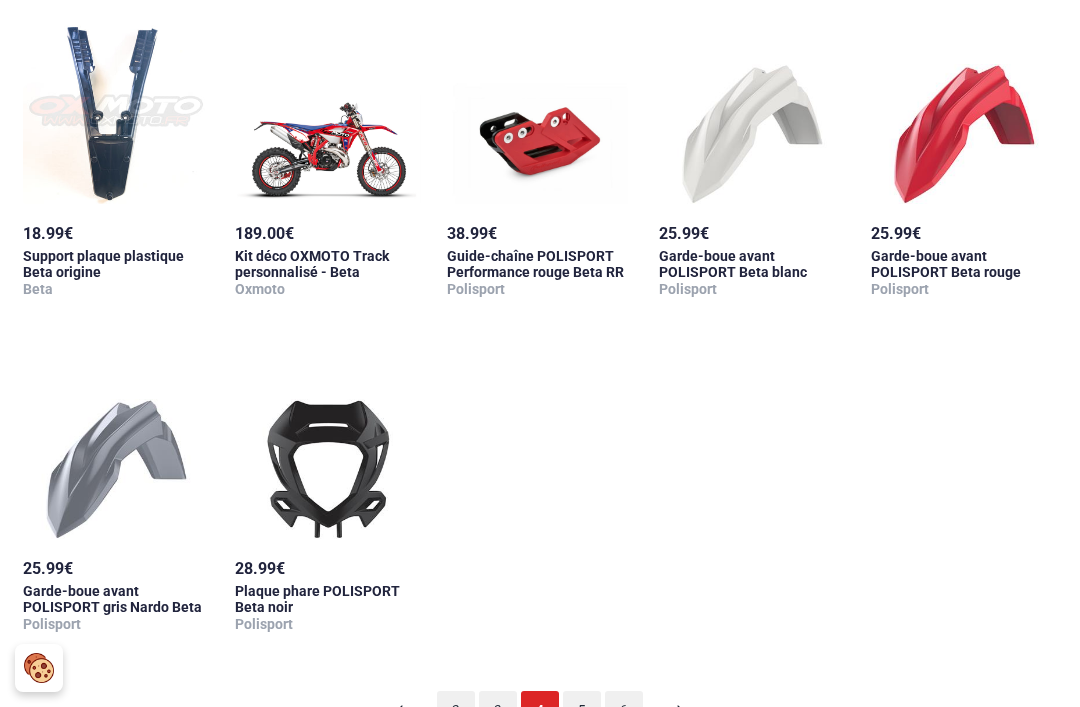 scroll, scrollTop: 98, scrollLeft: 0, axis: vertical 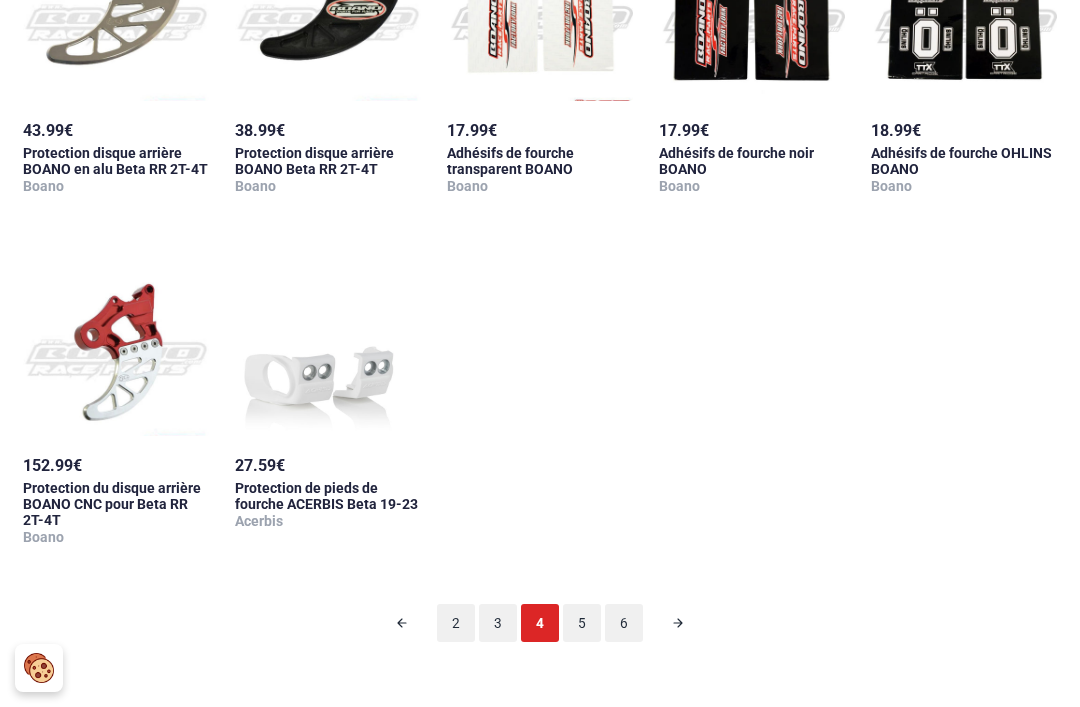 click on "5" at bounding box center (582, 623) 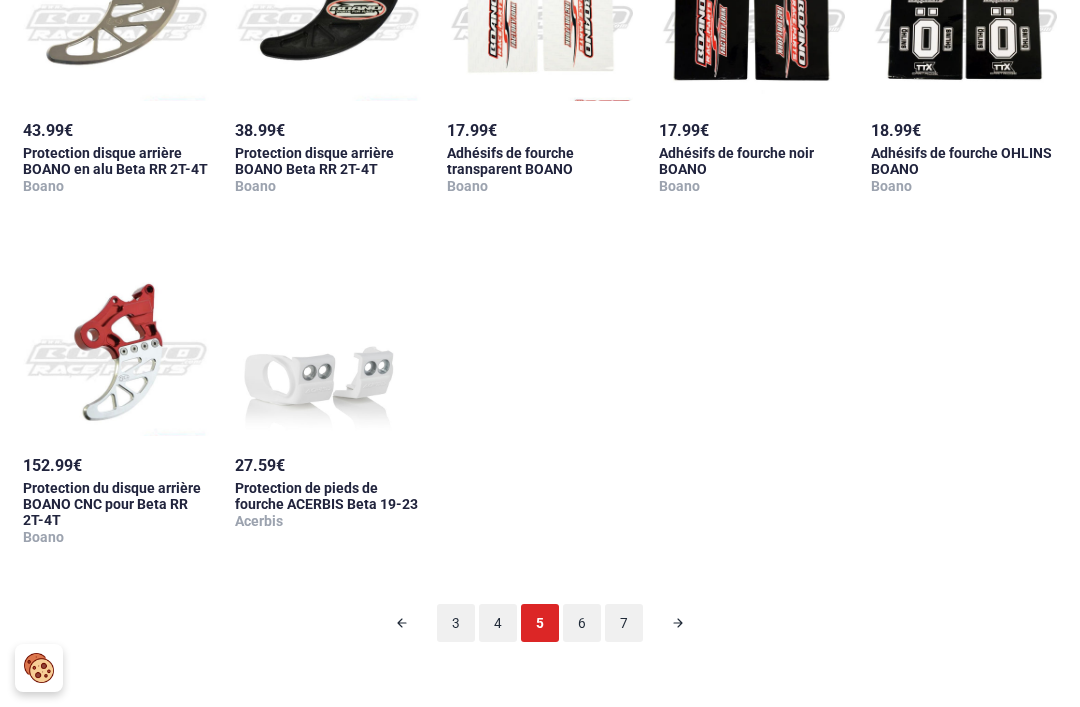 scroll, scrollTop: 98, scrollLeft: 0, axis: vertical 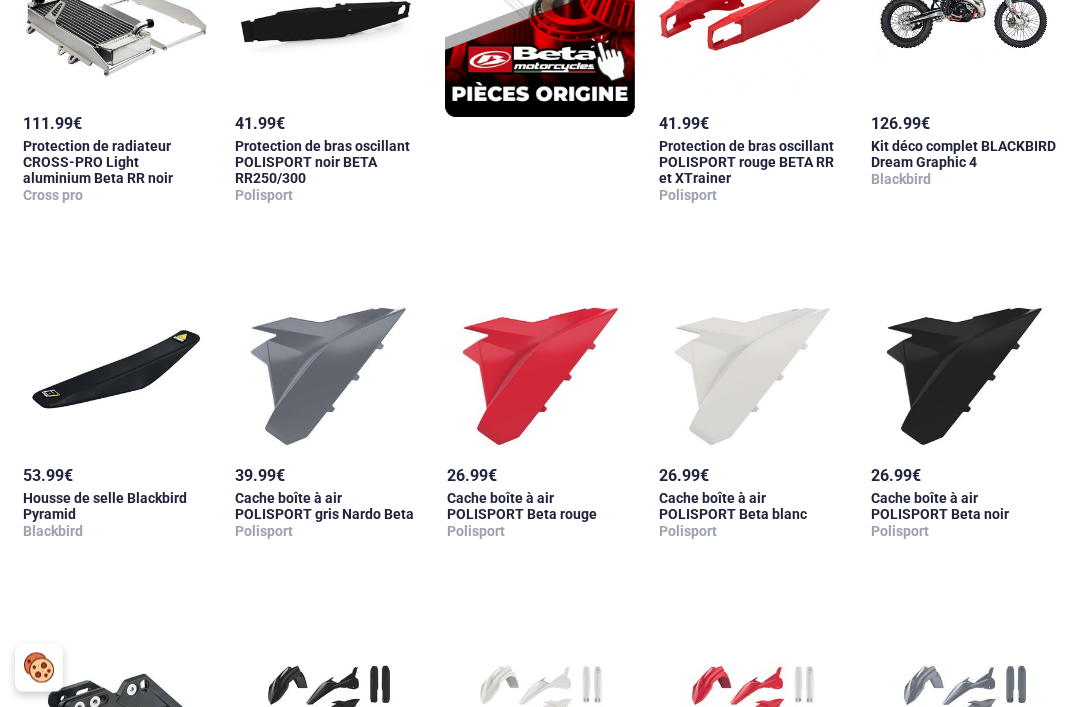 click at bounding box center (752, 347) 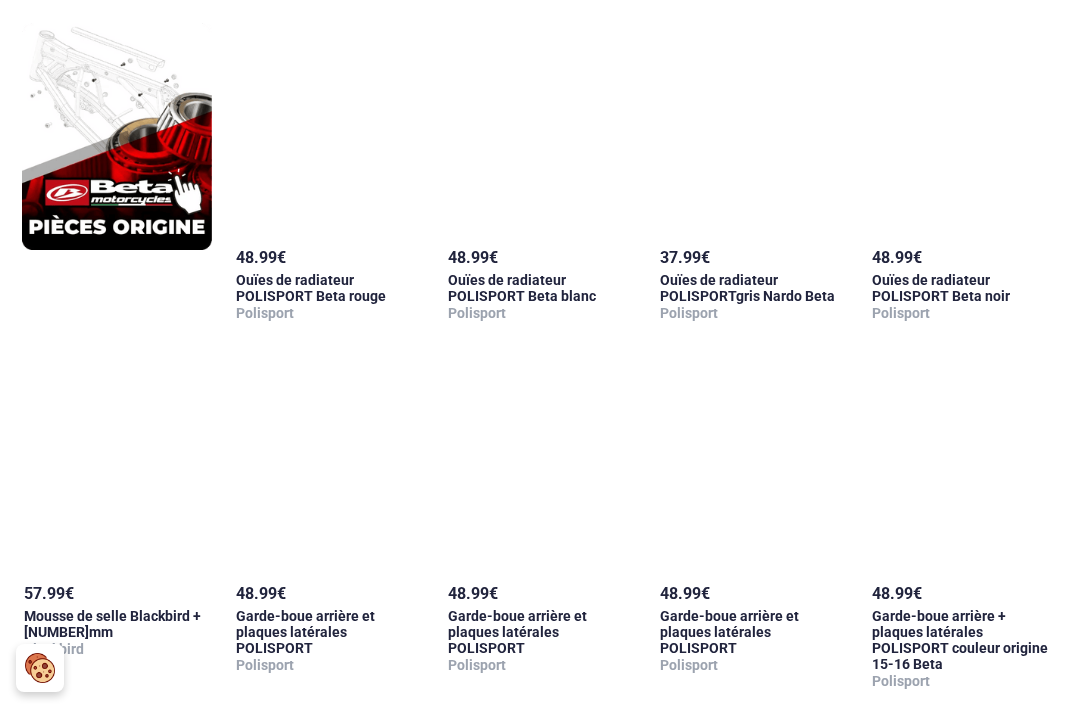 scroll, scrollTop: 1438, scrollLeft: 0, axis: vertical 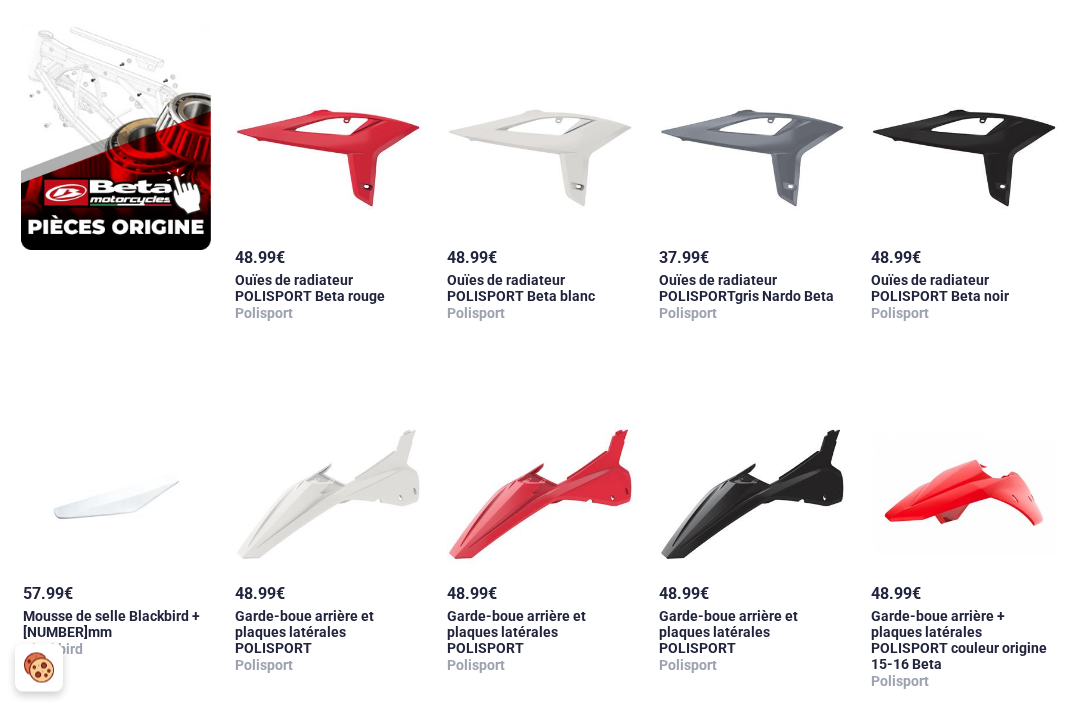 click on "Ouïes de radiateur POLISPORT Beta blanc" at bounding box center (521, 289) 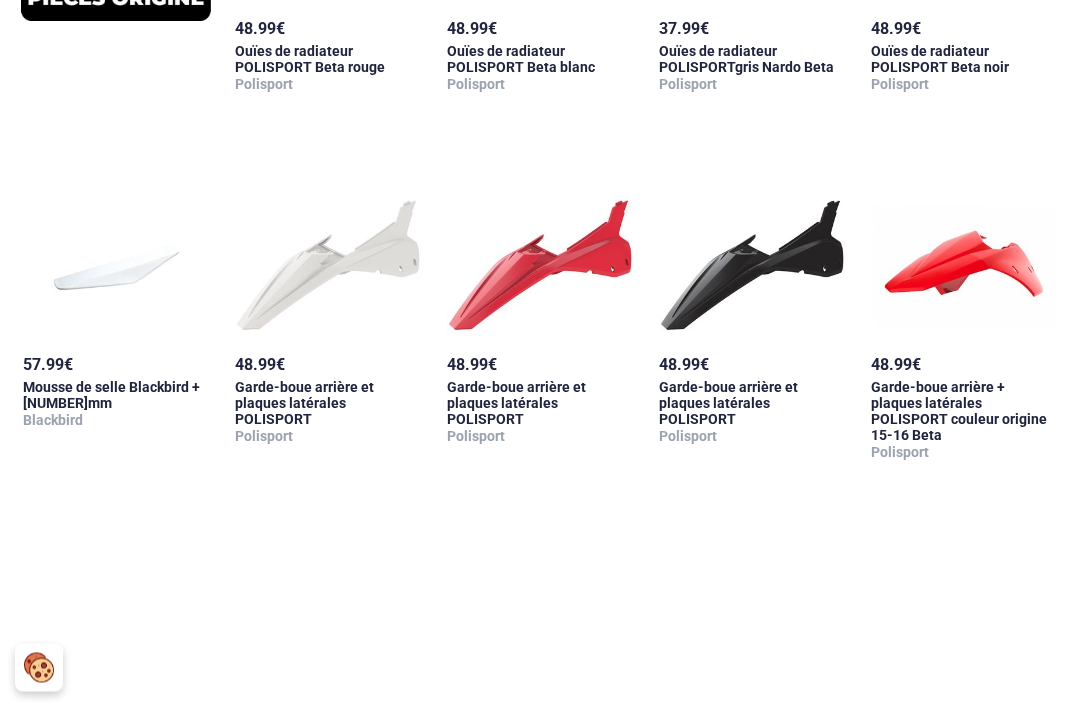 scroll, scrollTop: 1669, scrollLeft: 0, axis: vertical 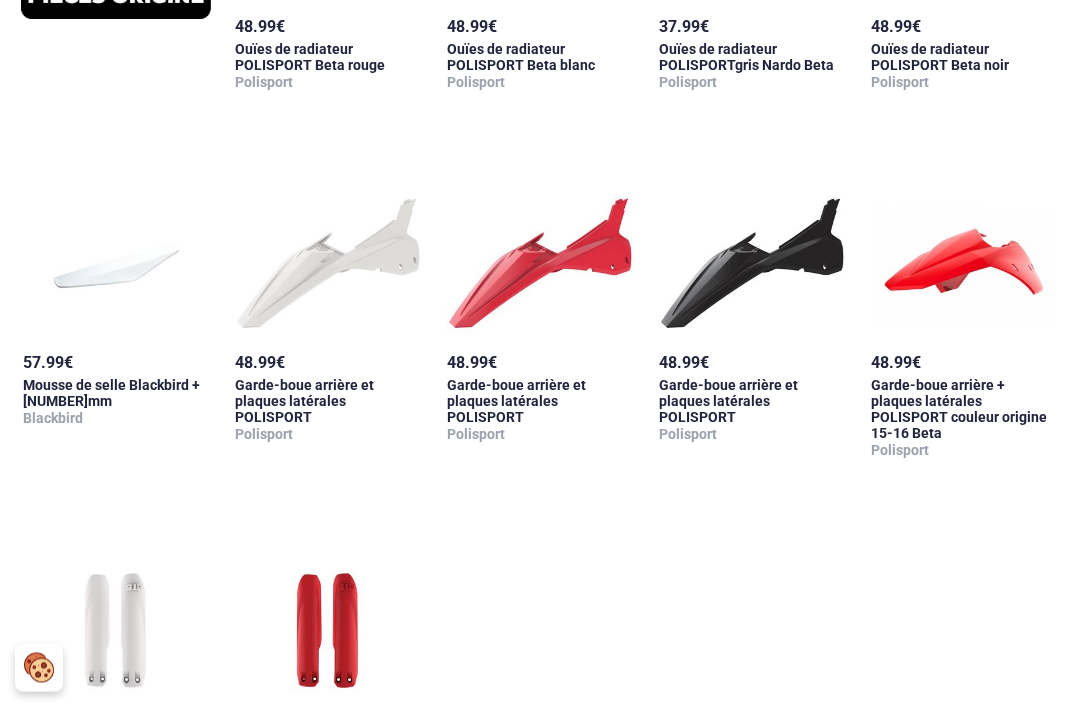 click at bounding box center (328, 234) 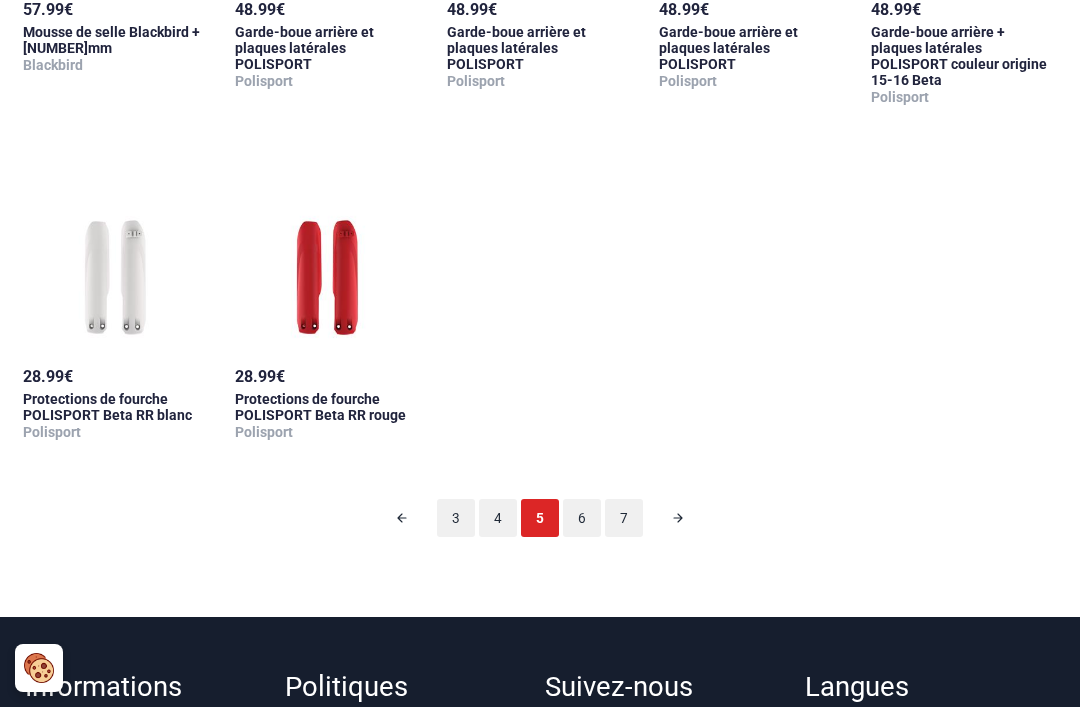 scroll, scrollTop: 2132, scrollLeft: 0, axis: vertical 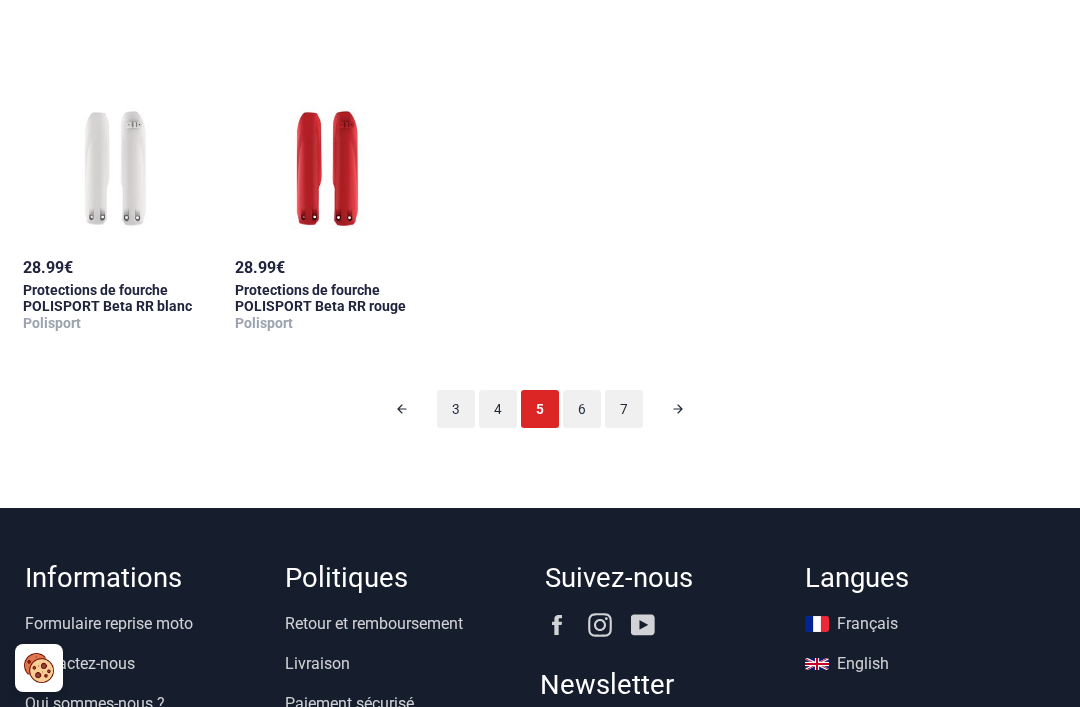 click on "6" at bounding box center (582, 409) 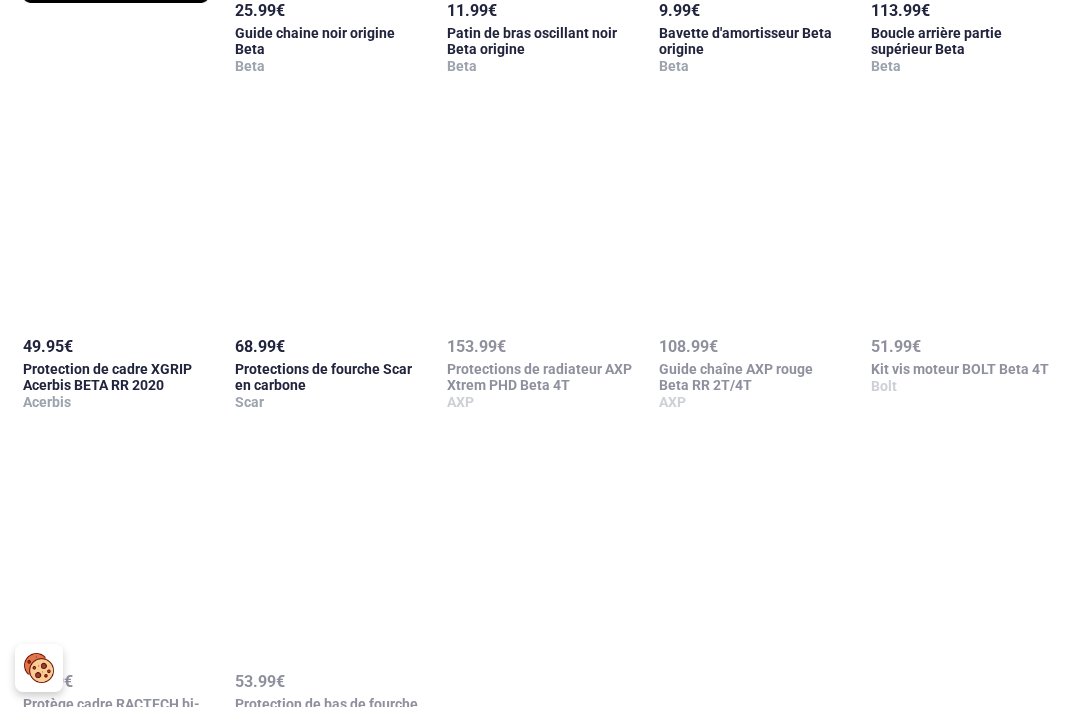 scroll, scrollTop: 1802, scrollLeft: 0, axis: vertical 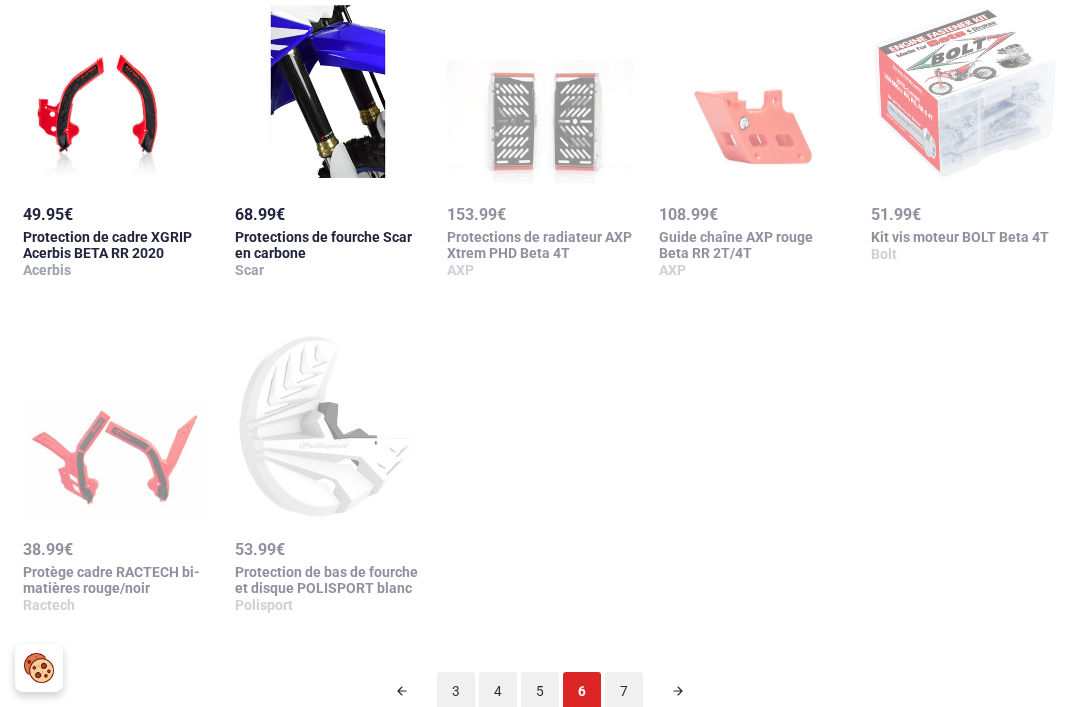 click on "7" at bounding box center (624, 691) 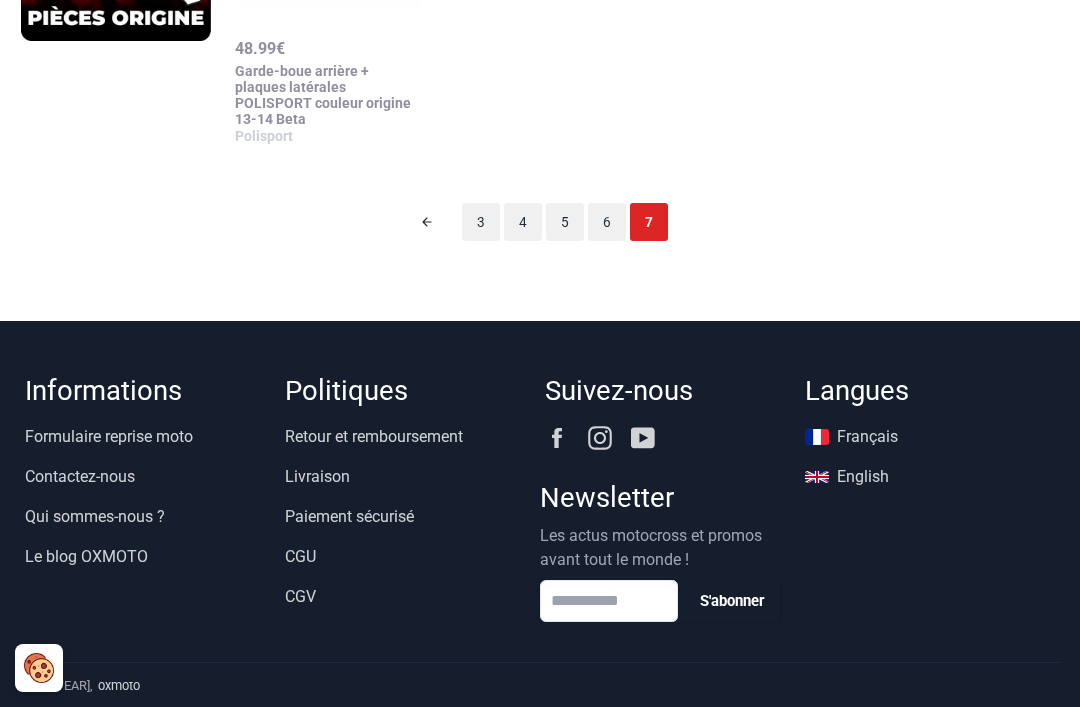 scroll, scrollTop: 98, scrollLeft: 0, axis: vertical 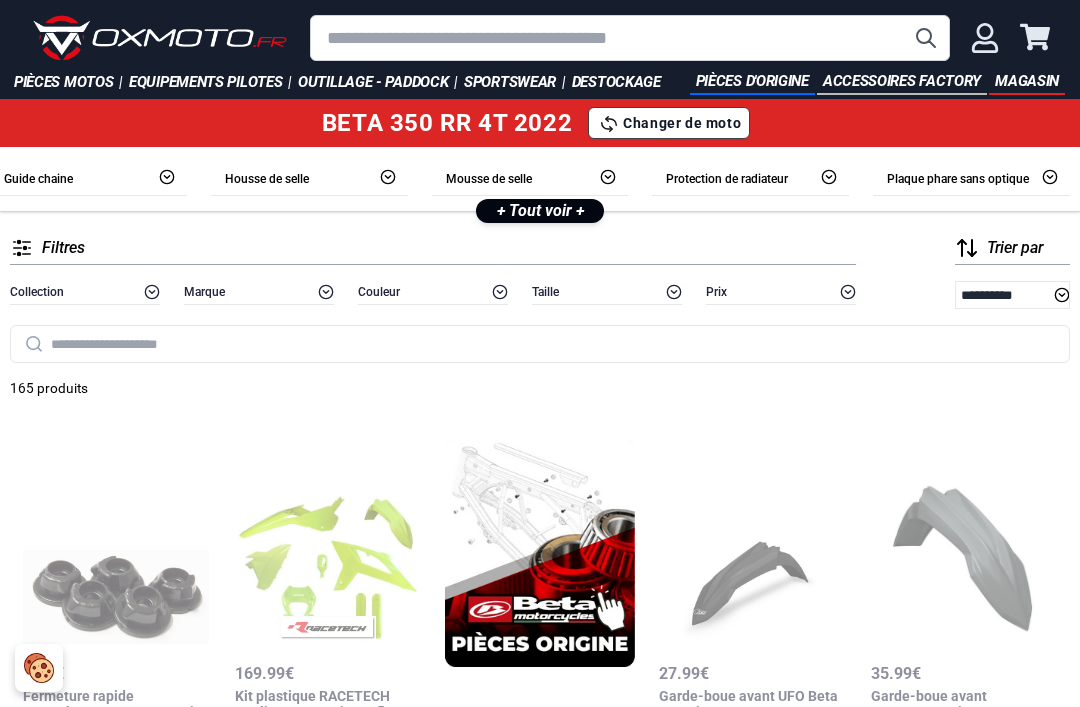 click 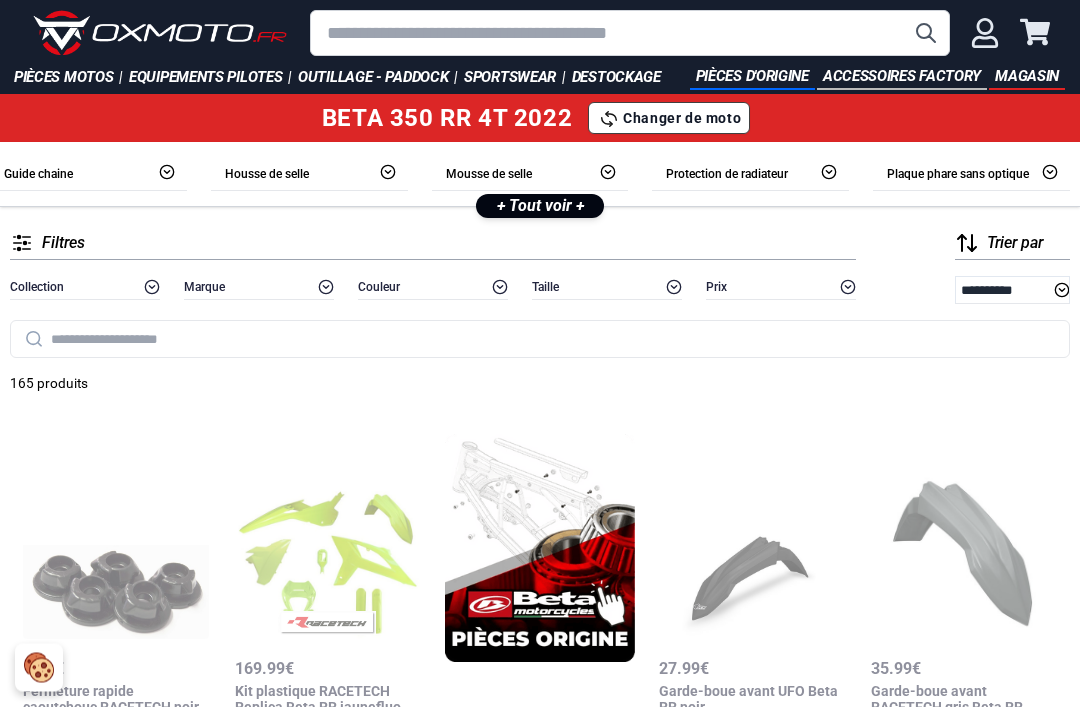 scroll, scrollTop: 0, scrollLeft: 0, axis: both 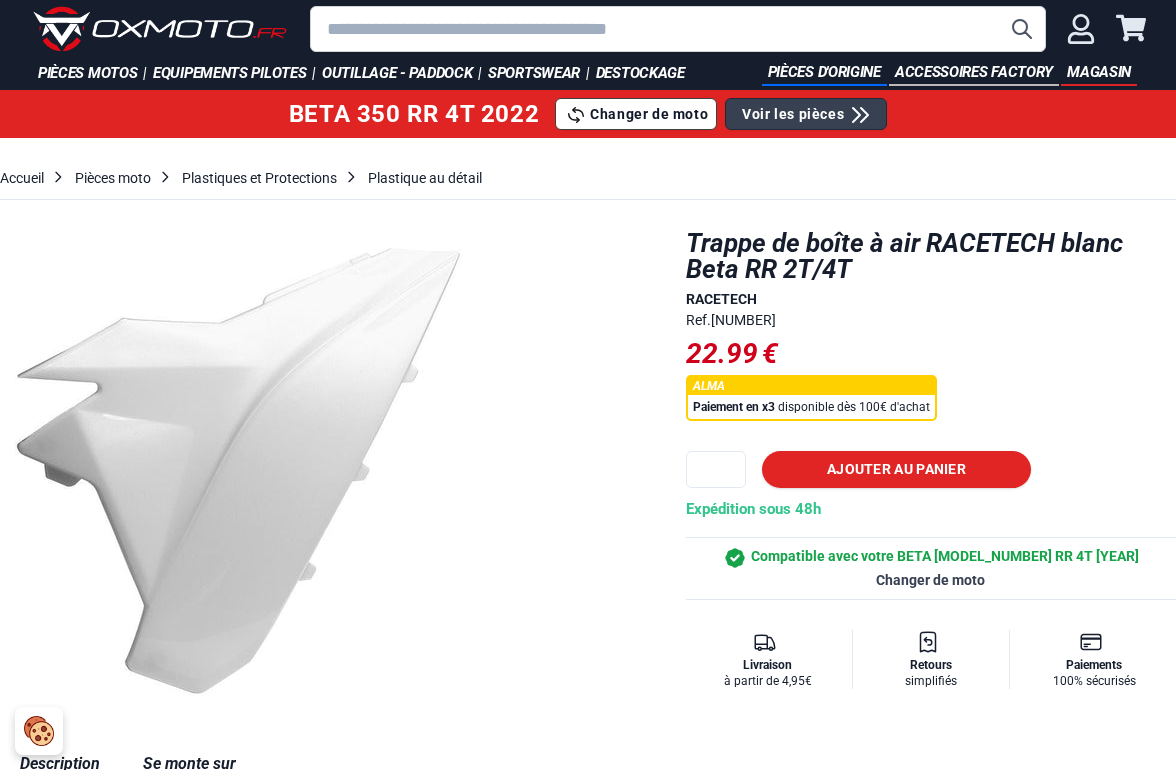 click on "Ajouter au panier" at bounding box center [896, 469] 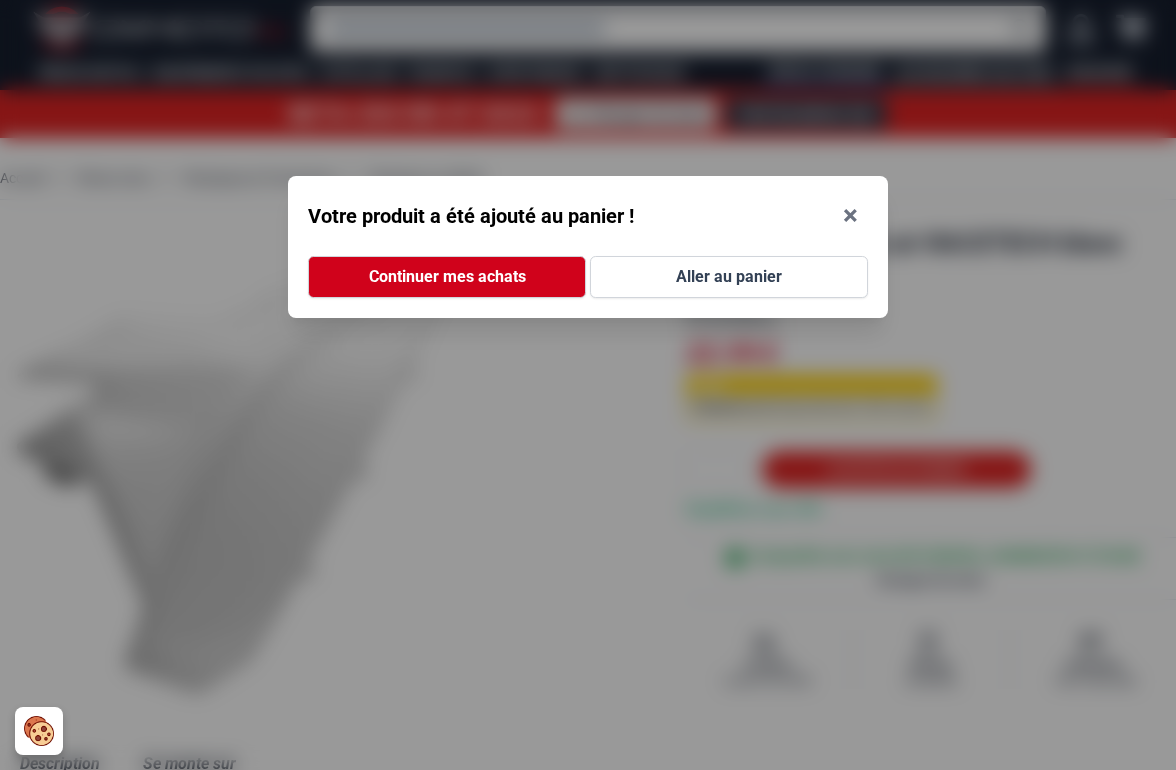 click on "Continuer mes achats" at bounding box center [447, 277] 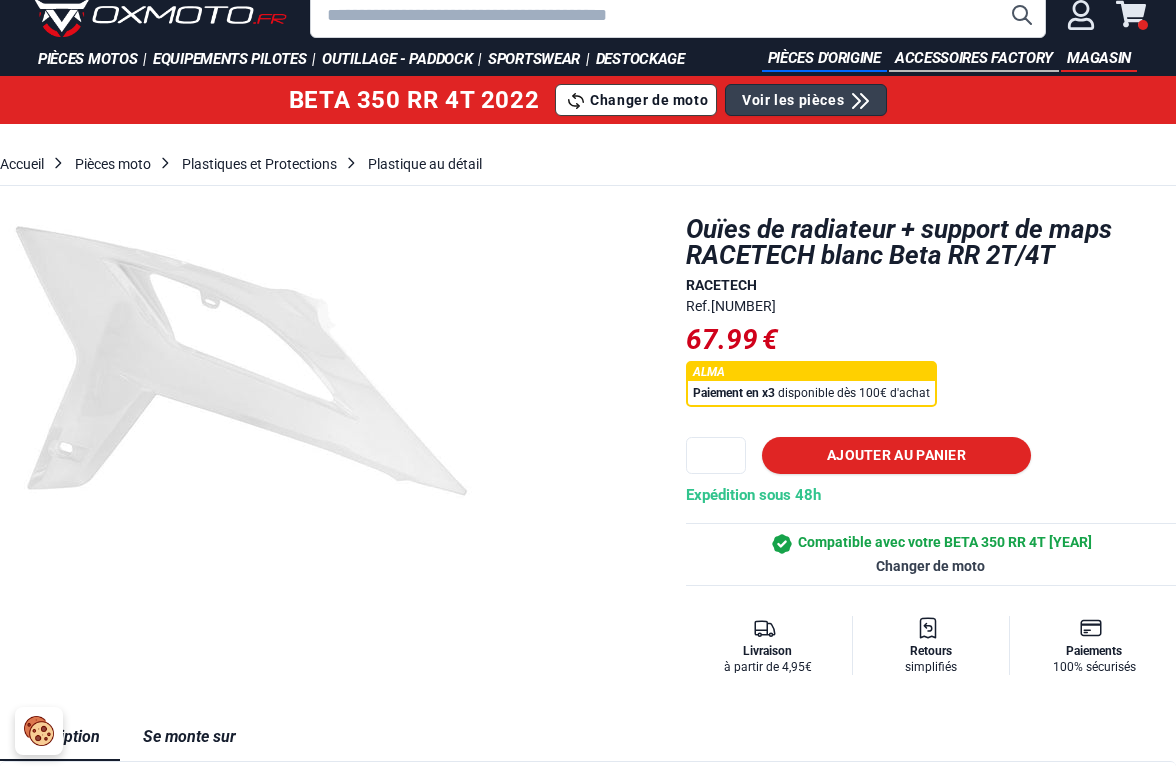 scroll, scrollTop: 72, scrollLeft: 0, axis: vertical 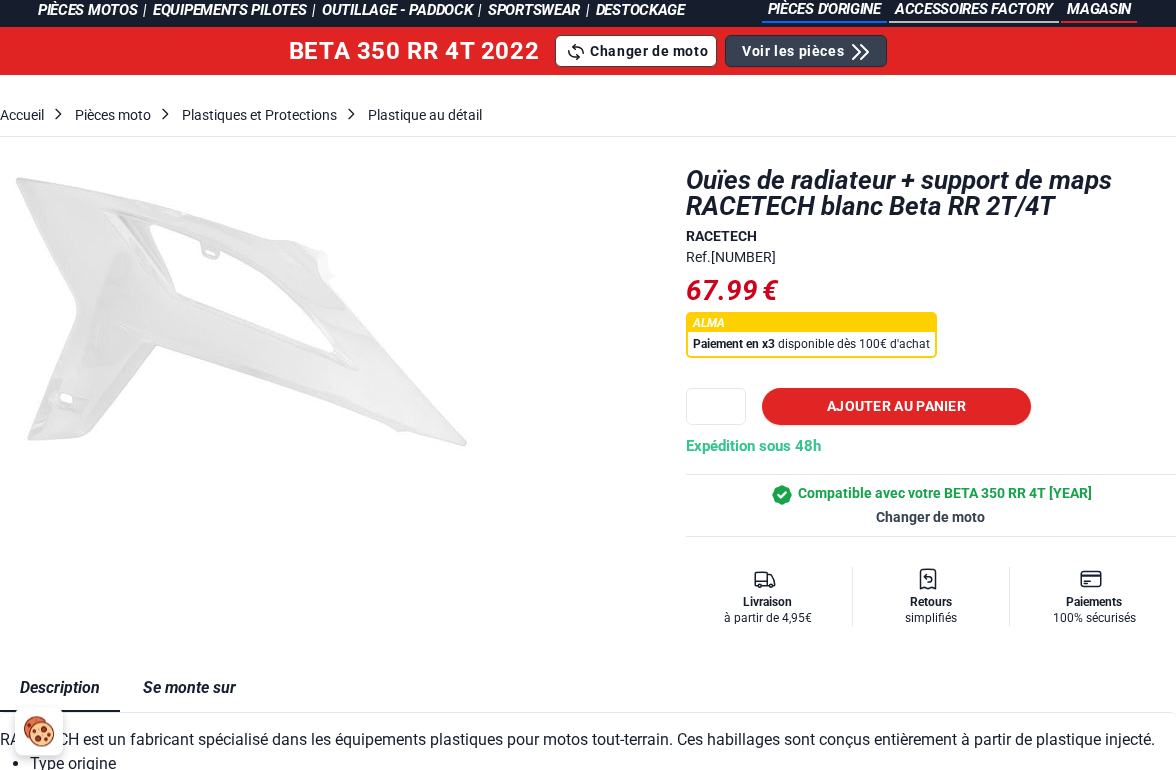 click on "Ajouter au panier" at bounding box center [896, 406] 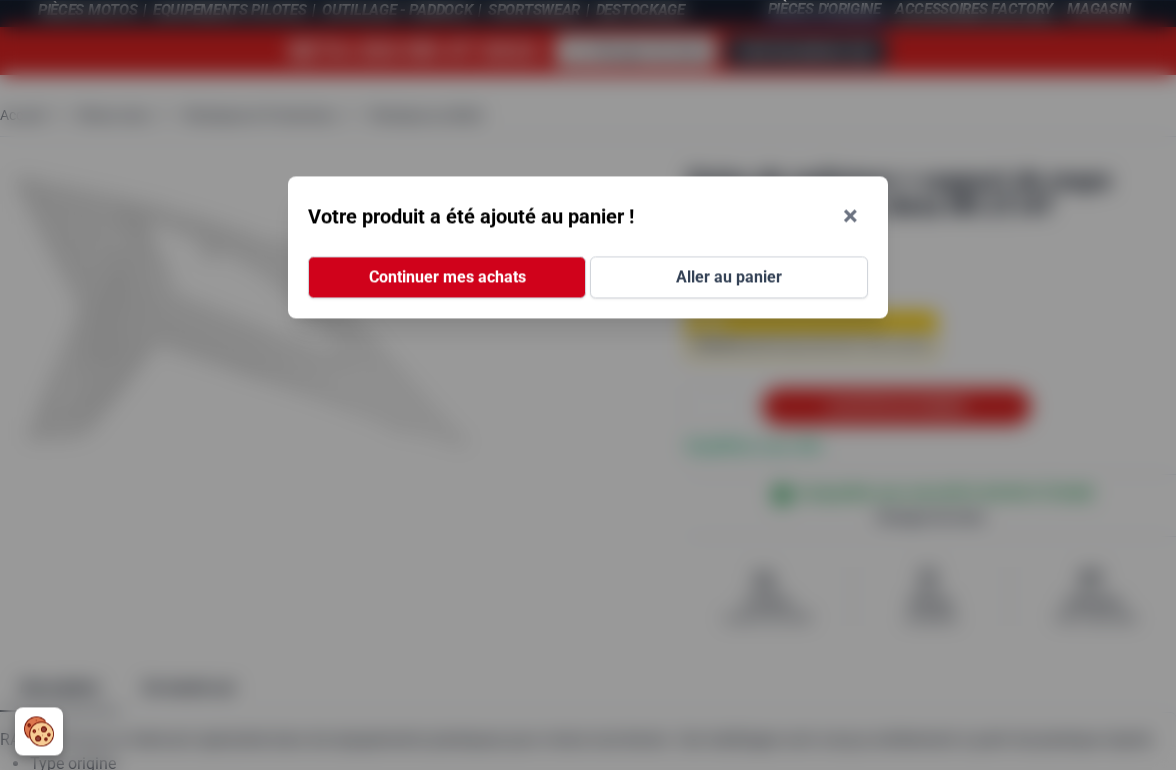 scroll, scrollTop: 72, scrollLeft: 0, axis: vertical 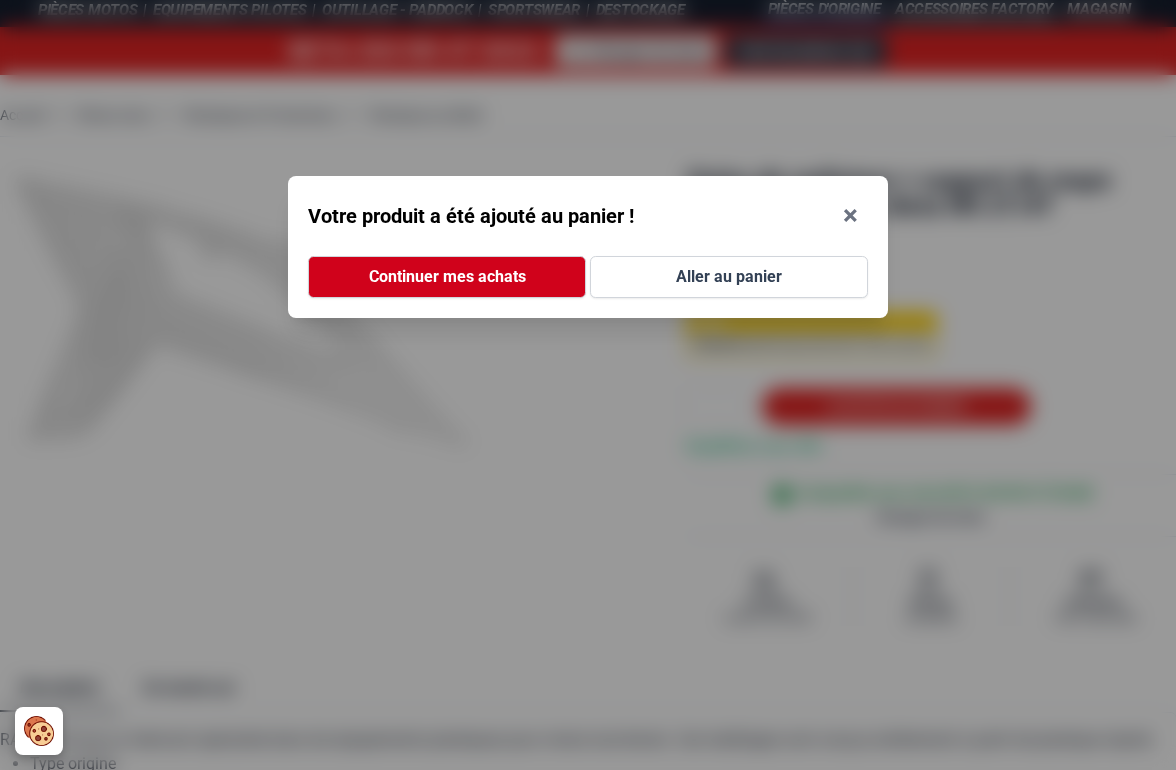 click on "Continuer mes achats" at bounding box center (447, 277) 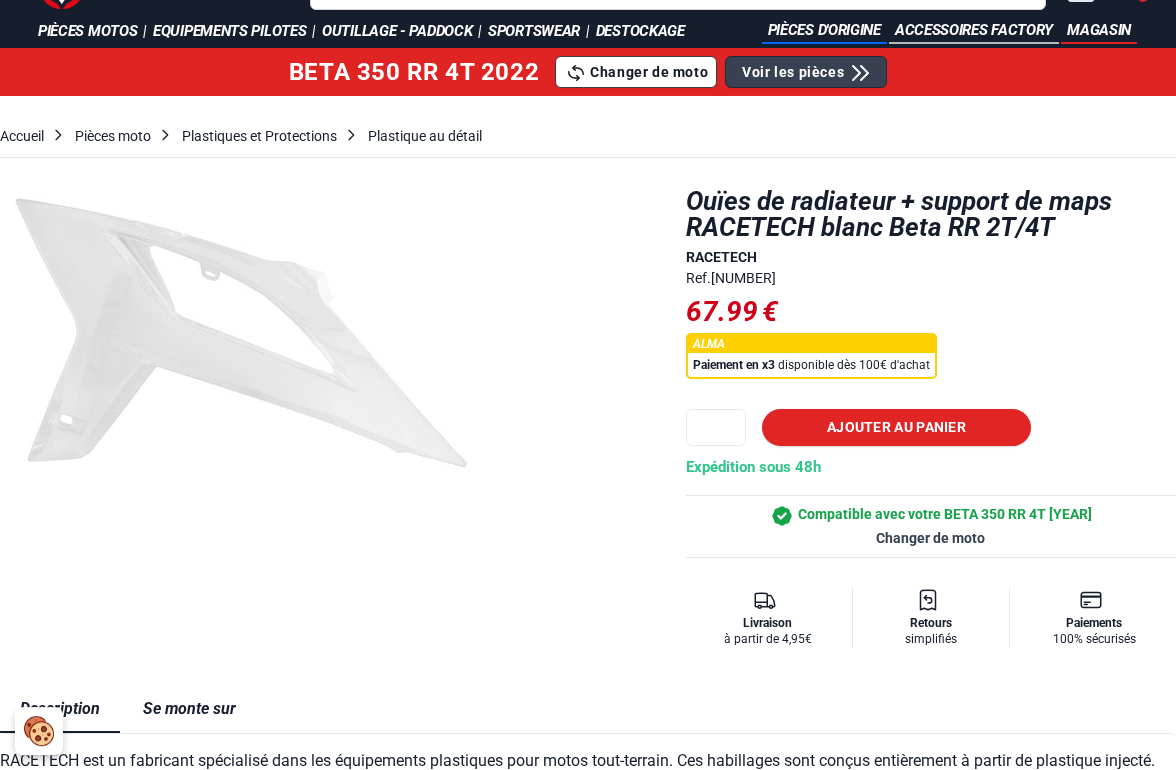 scroll, scrollTop: 0, scrollLeft: 0, axis: both 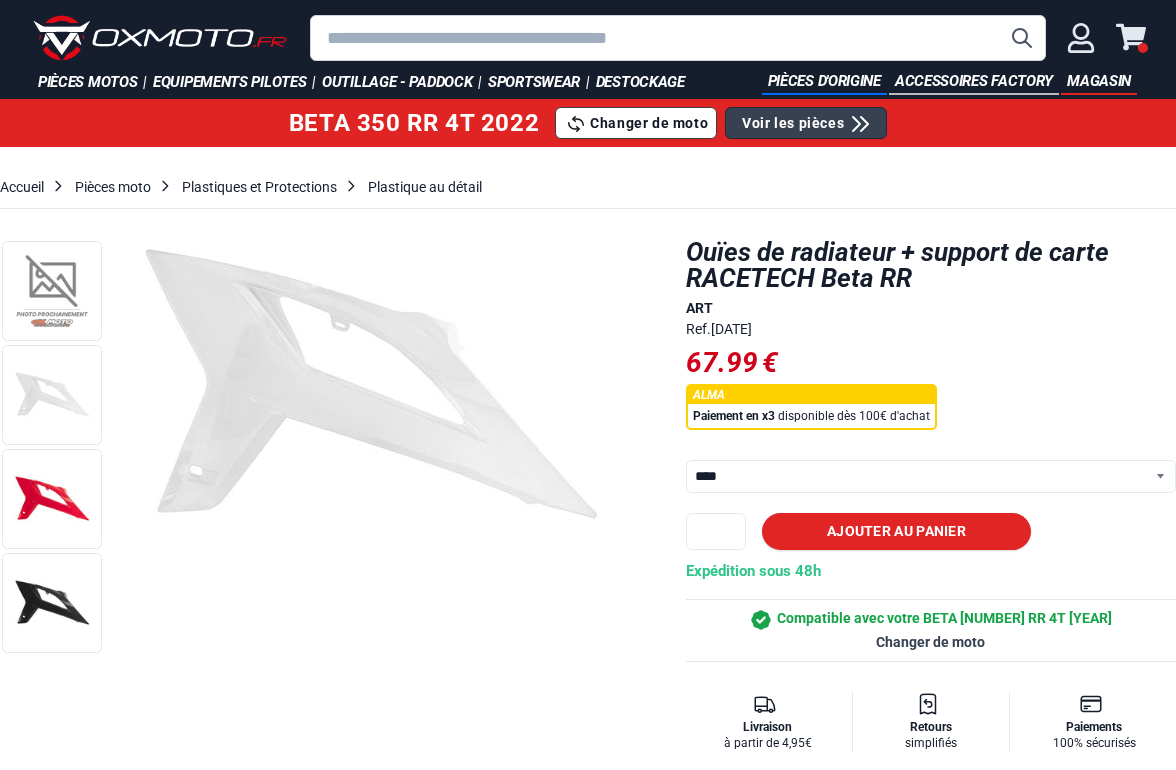 select on "**********" 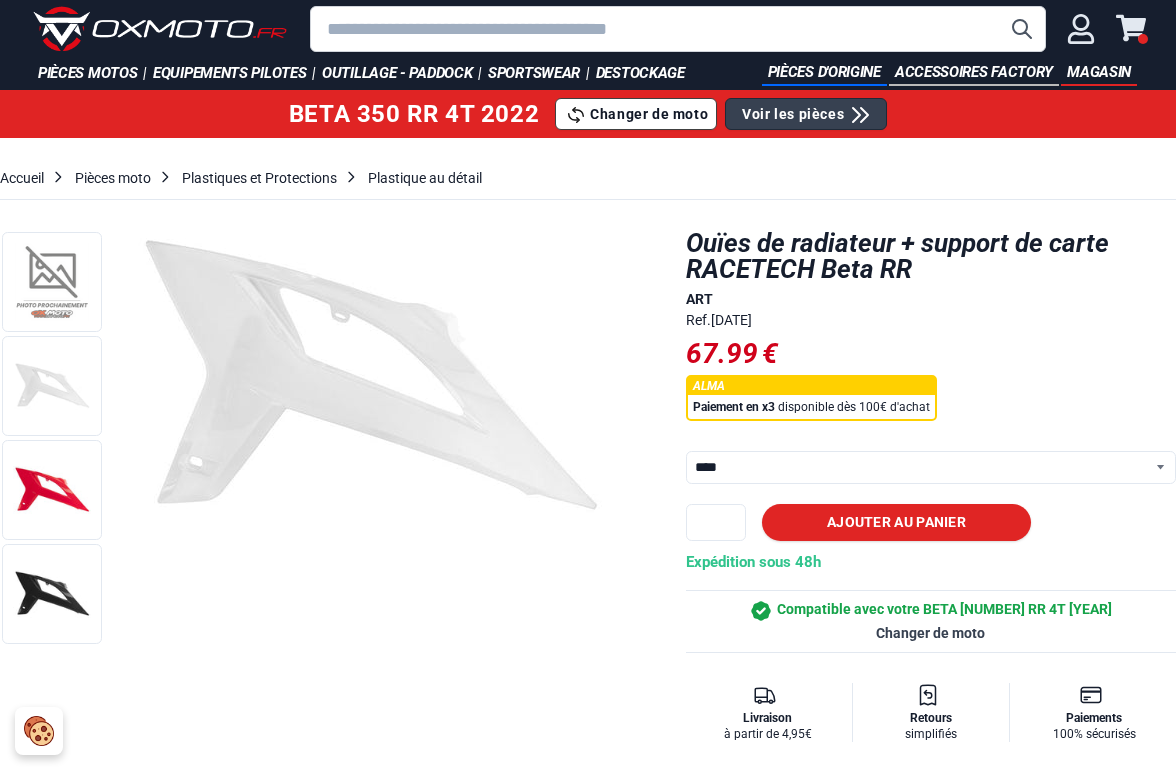 click on "Ajouter au panier" at bounding box center [896, 522] 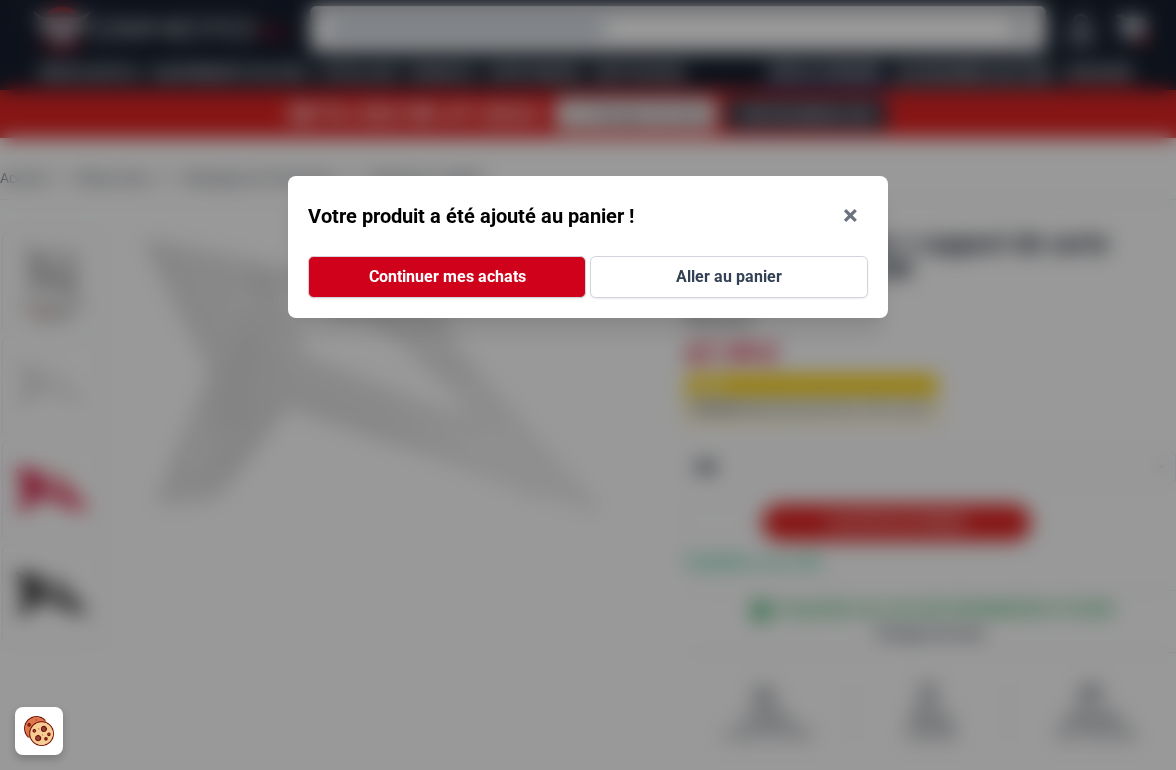 click on "Continuer mes achats" at bounding box center [447, 277] 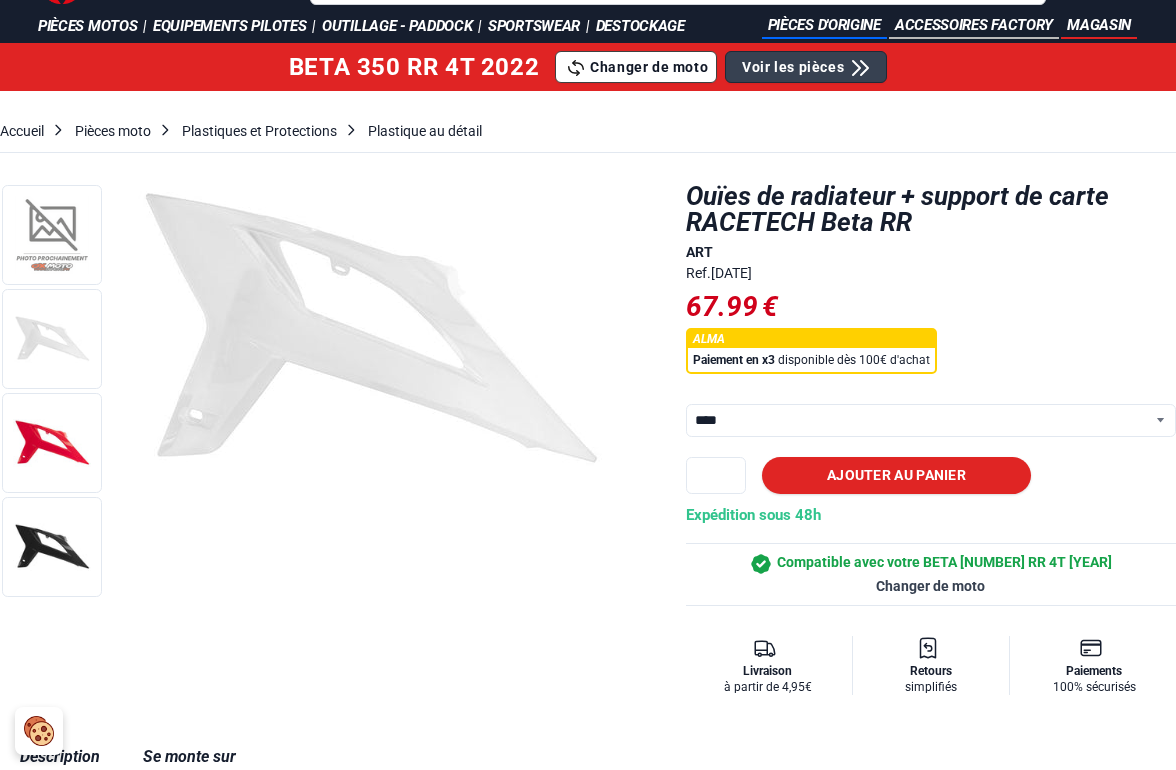 scroll, scrollTop: 57, scrollLeft: 0, axis: vertical 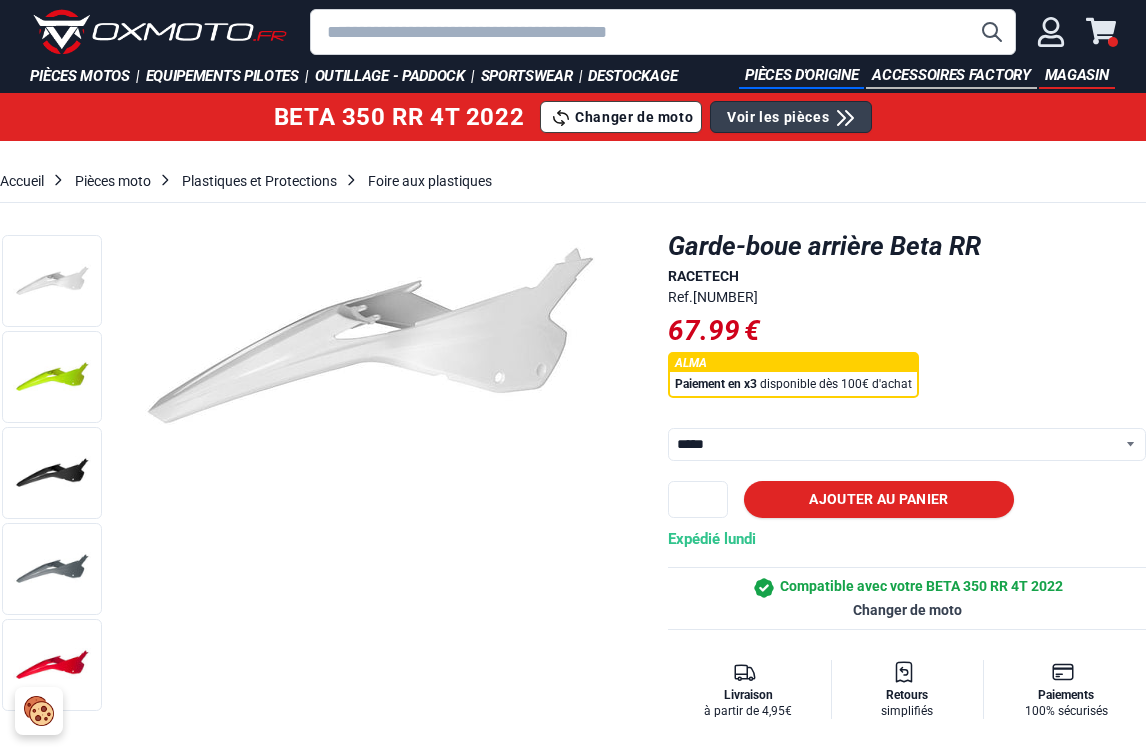 click on "Ajouter au panier" at bounding box center [878, 499] 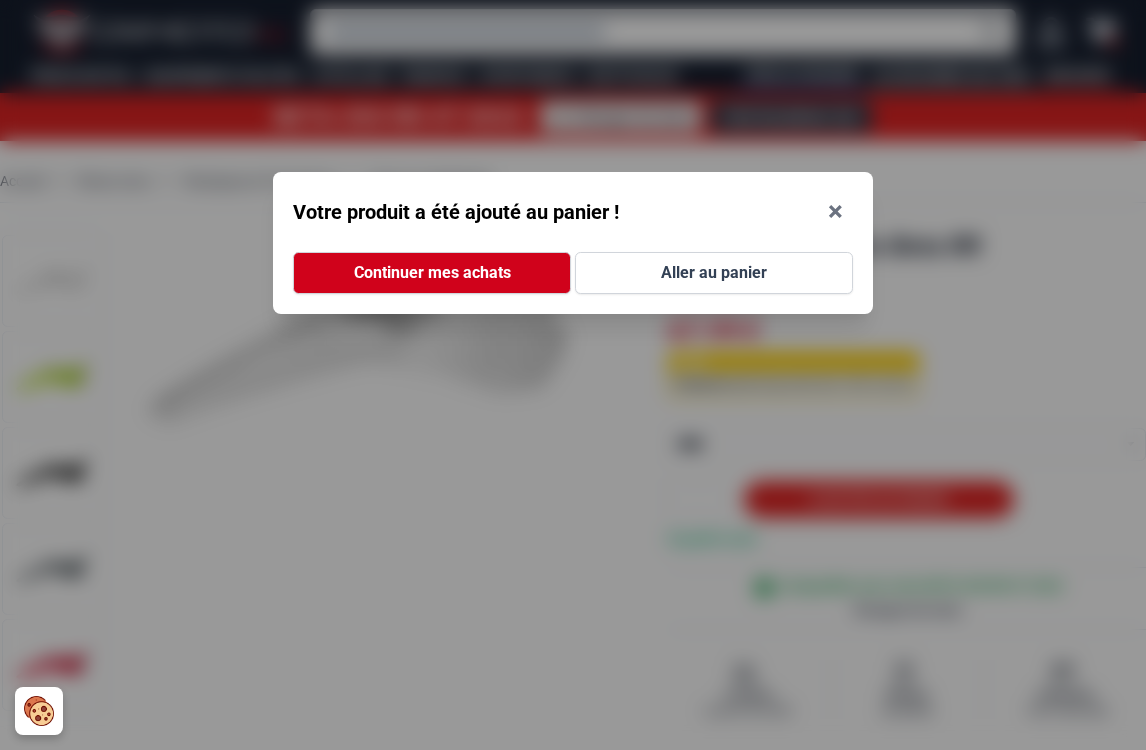 click on "Continuer mes achats" at bounding box center (432, 273) 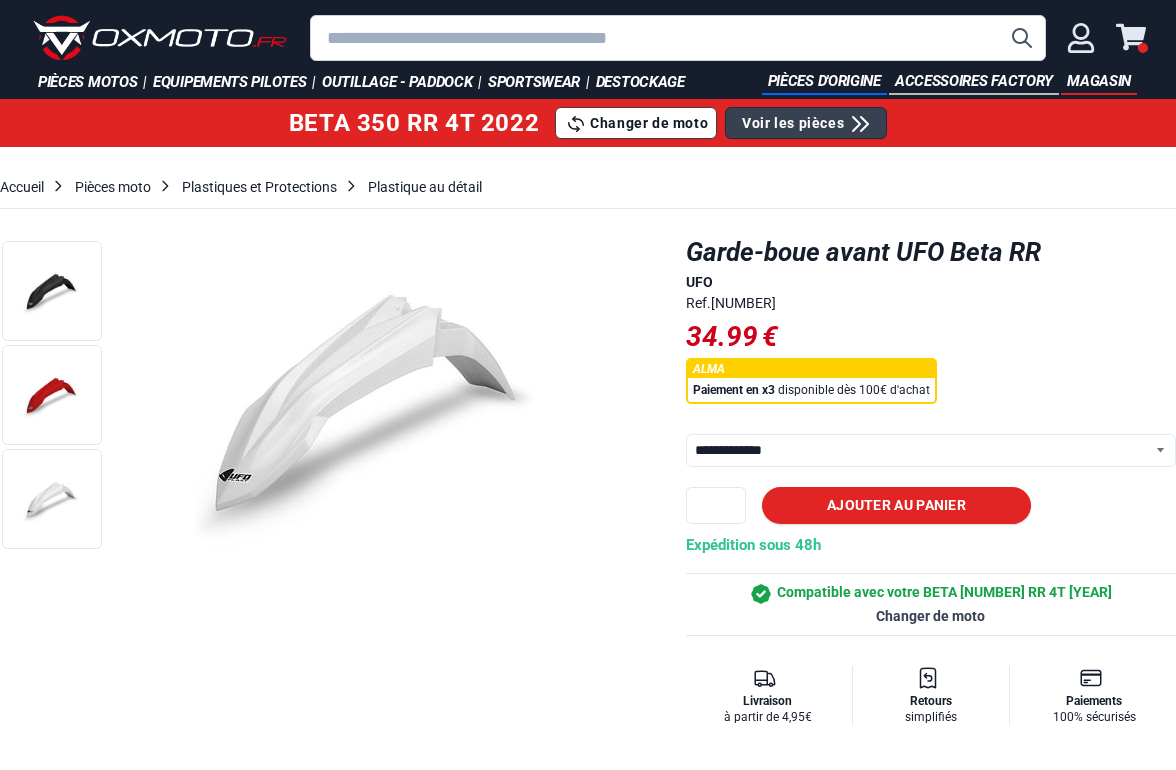 select on "**********" 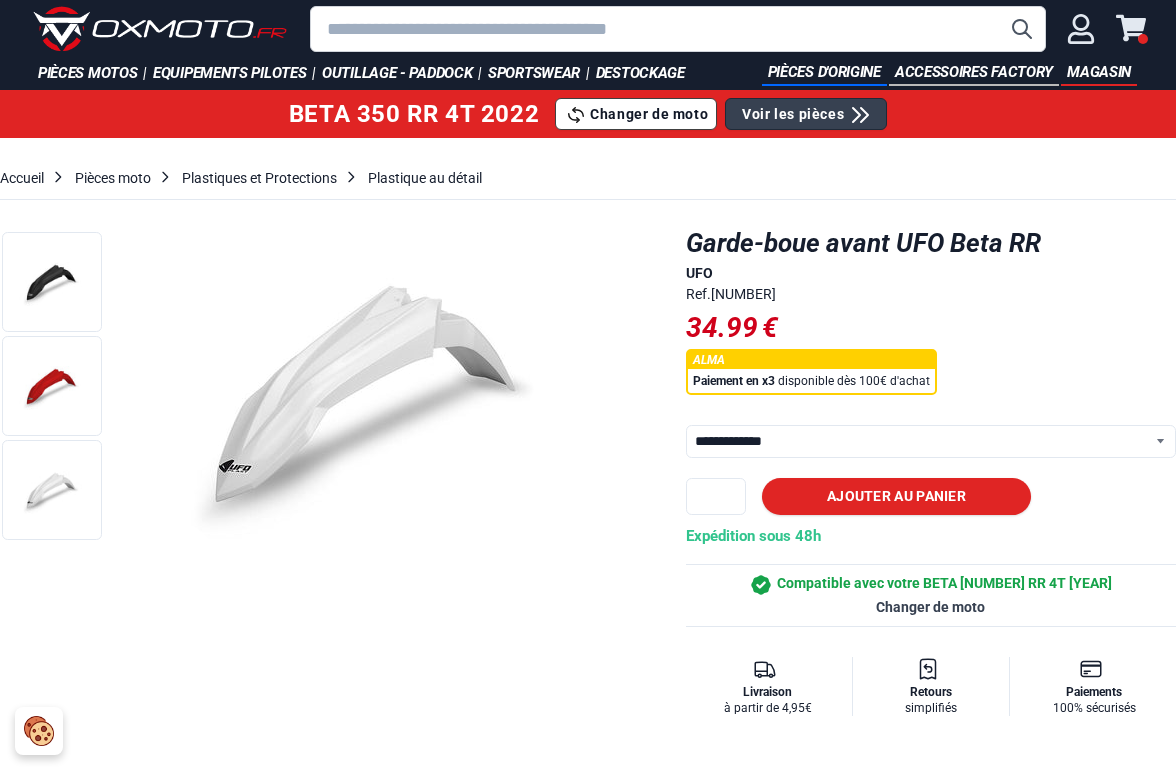 scroll, scrollTop: 9, scrollLeft: 0, axis: vertical 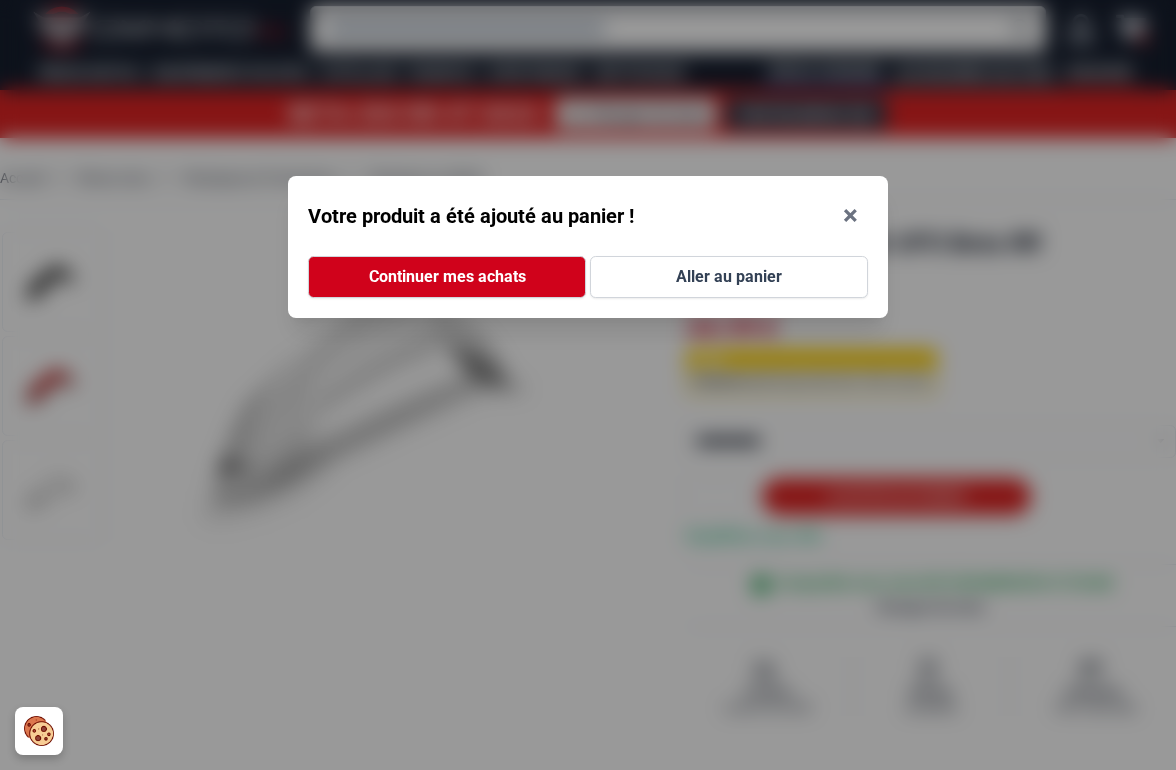 click on "Continuer mes achats" at bounding box center (447, 277) 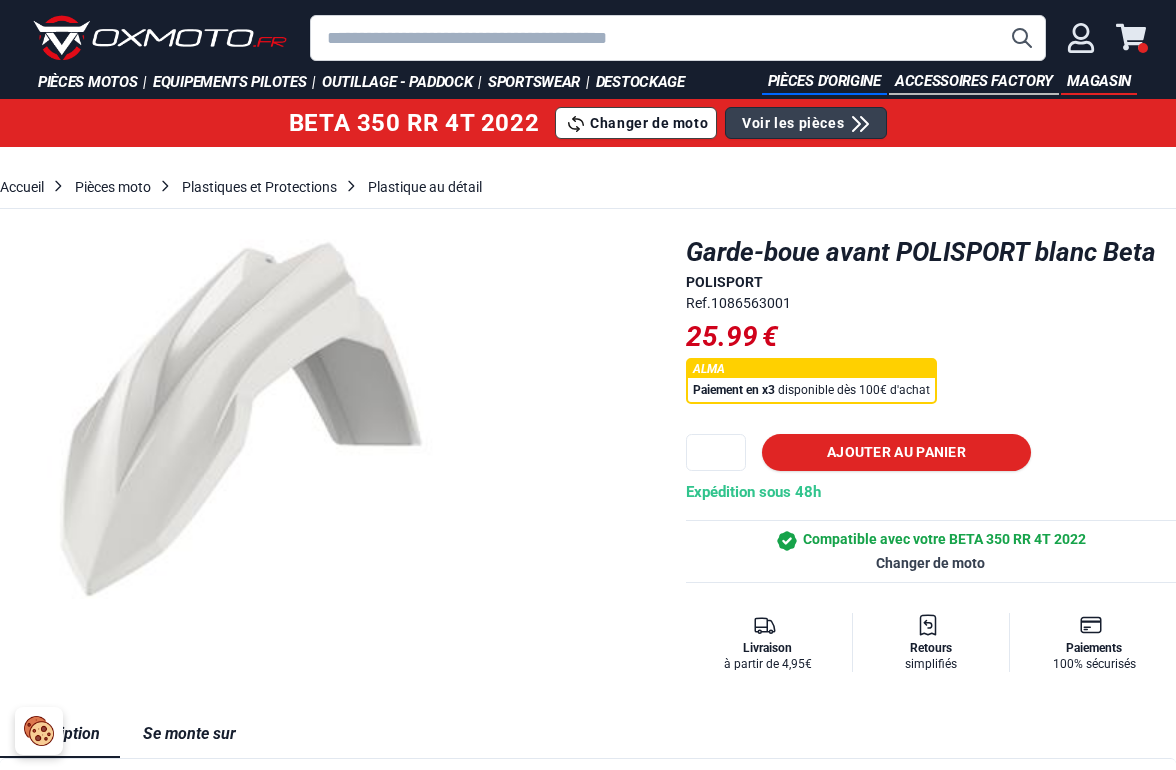 scroll, scrollTop: 9, scrollLeft: 0, axis: vertical 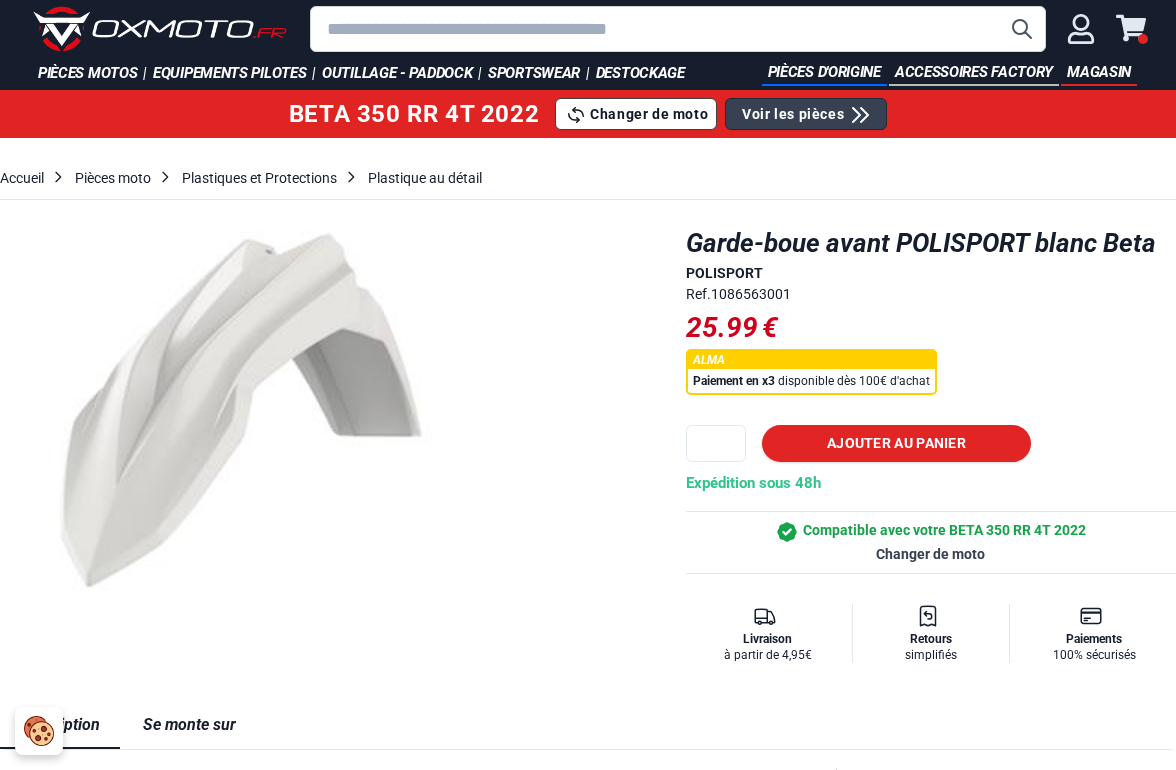 click on "Ajouter au panier" at bounding box center (896, 443) 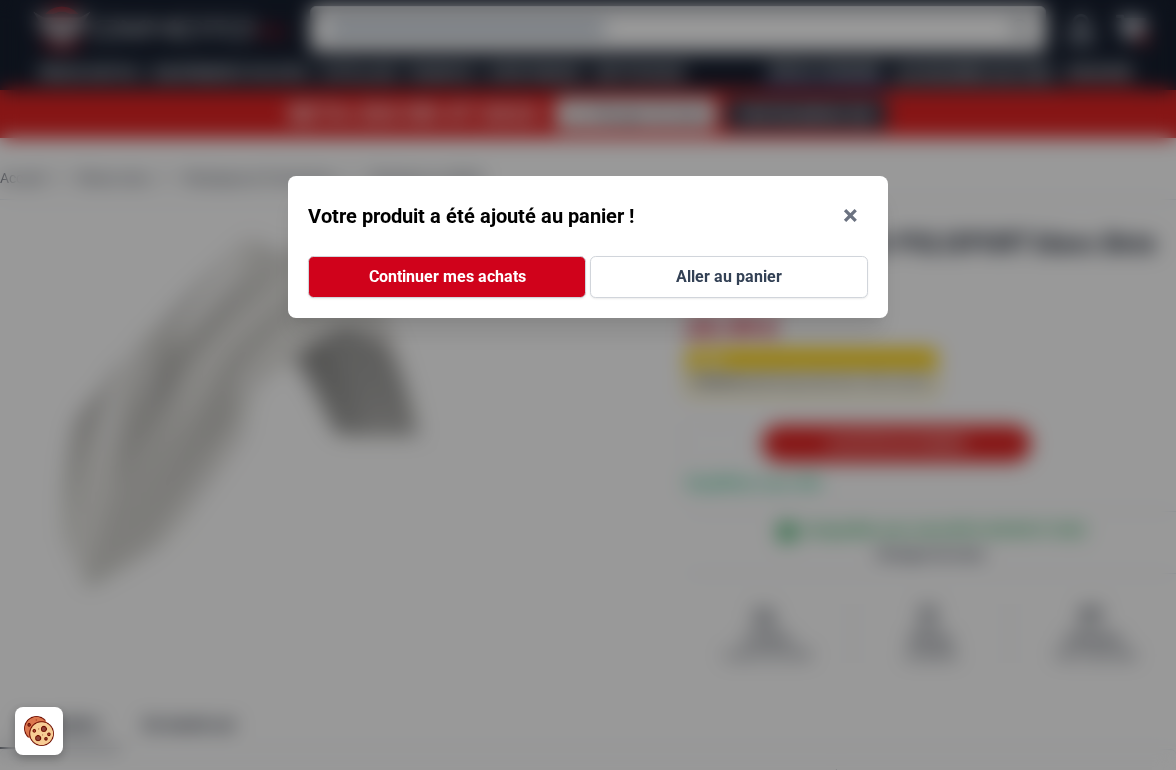 click on "Continuer mes achats" at bounding box center (447, 277) 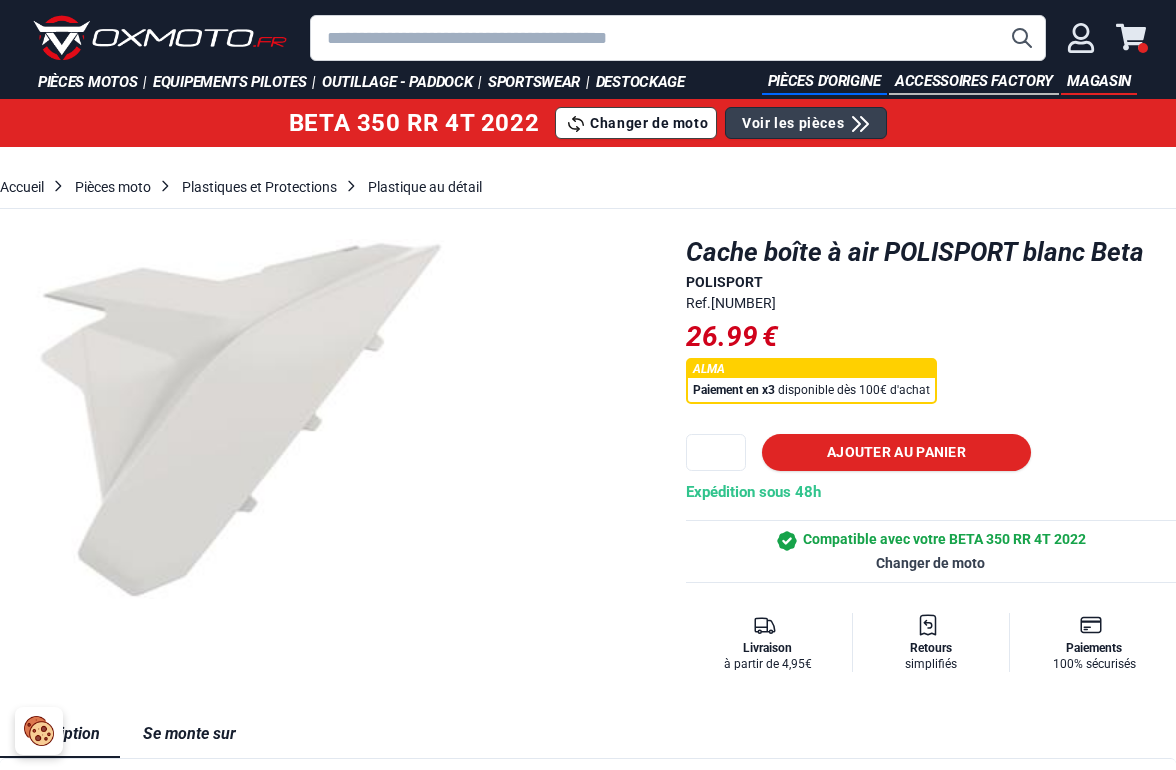 scroll, scrollTop: 9, scrollLeft: 0, axis: vertical 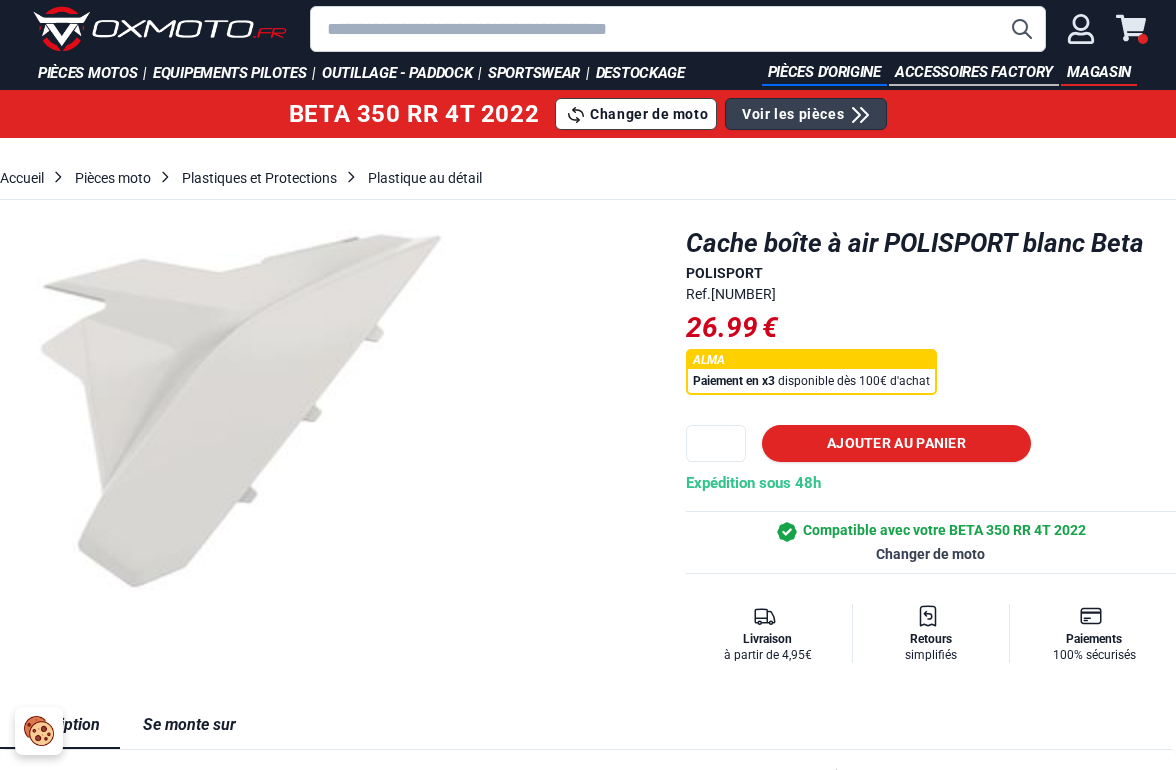 click on "Ajouter au panier" at bounding box center (896, 443) 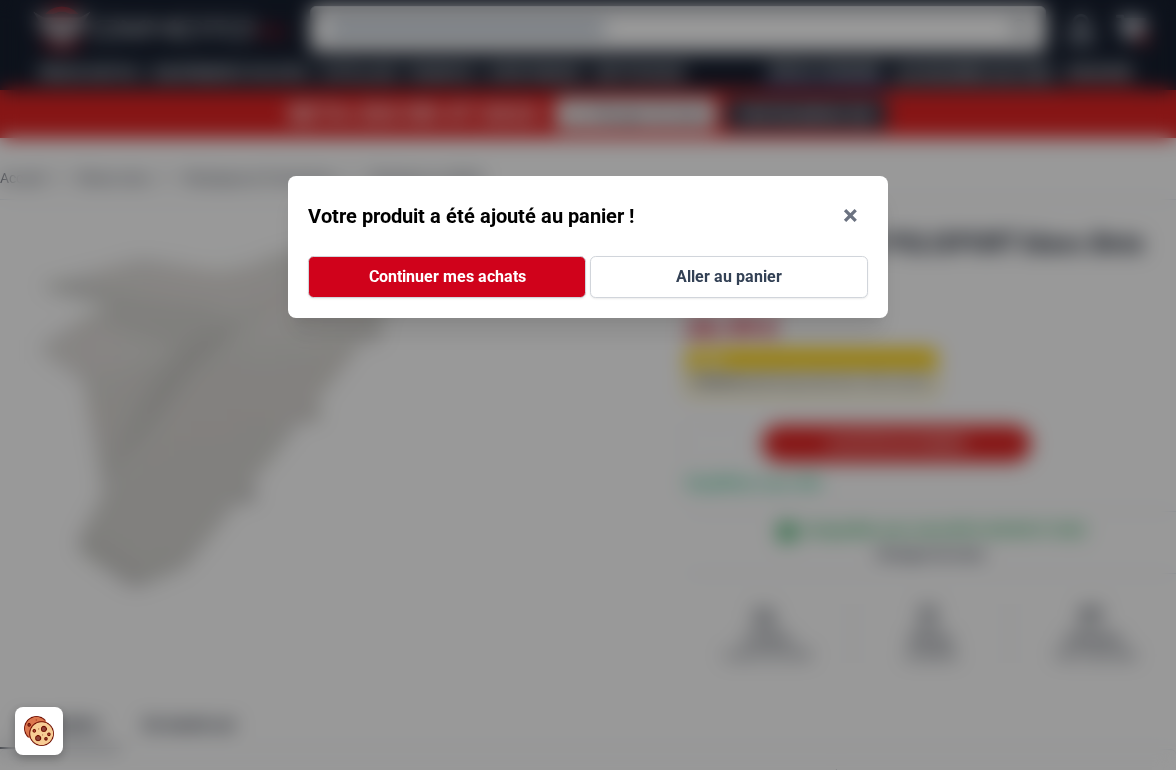 click on "Continuer mes achats" at bounding box center (447, 277) 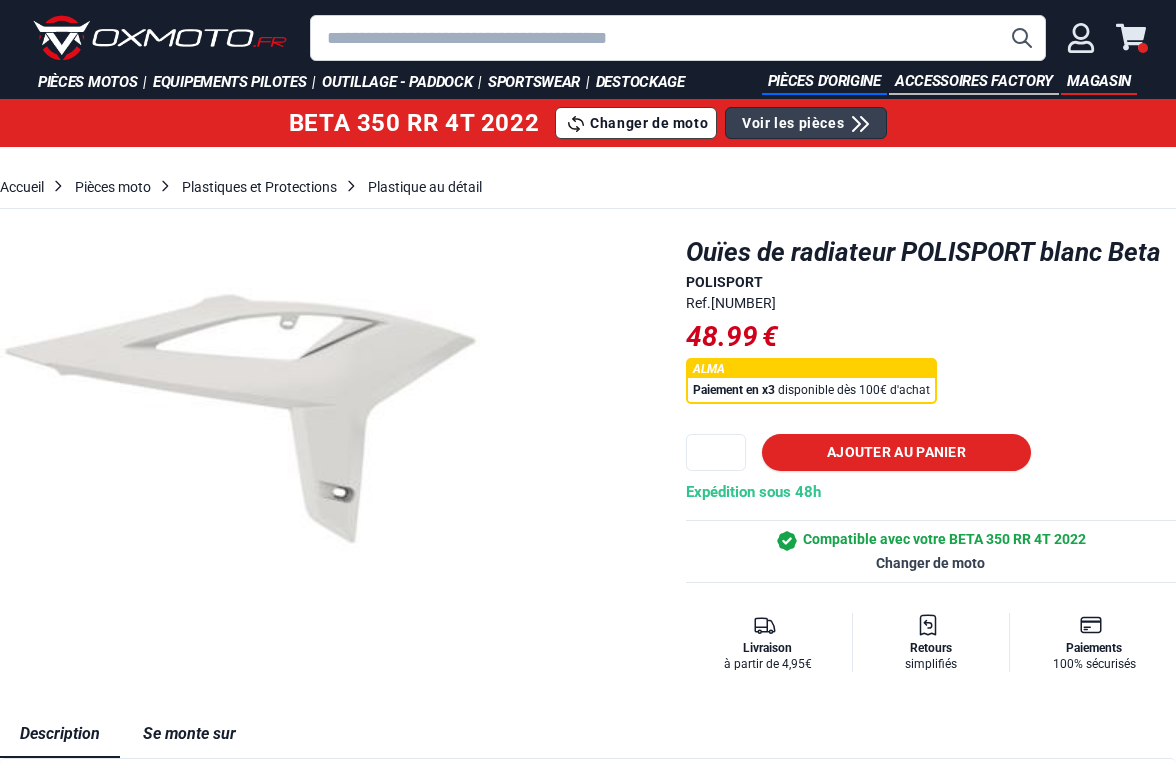 scroll, scrollTop: 9, scrollLeft: 0, axis: vertical 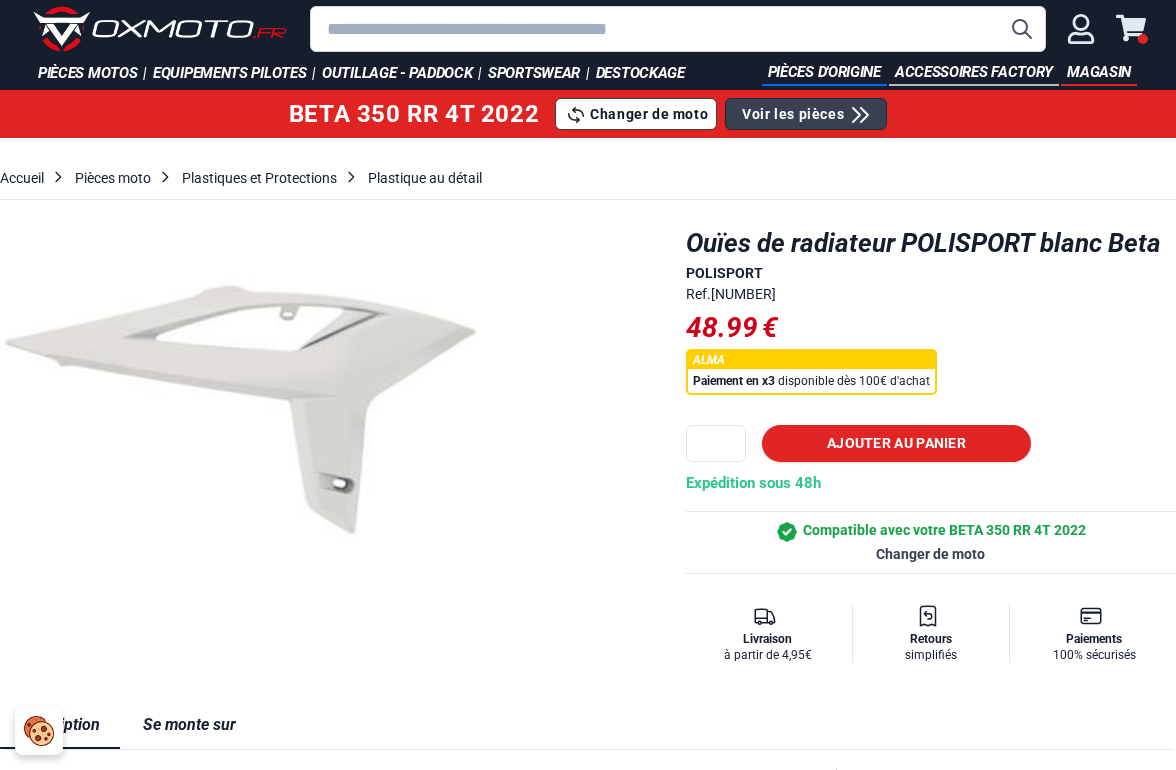 click on "Ajouter au panier" at bounding box center [896, 443] 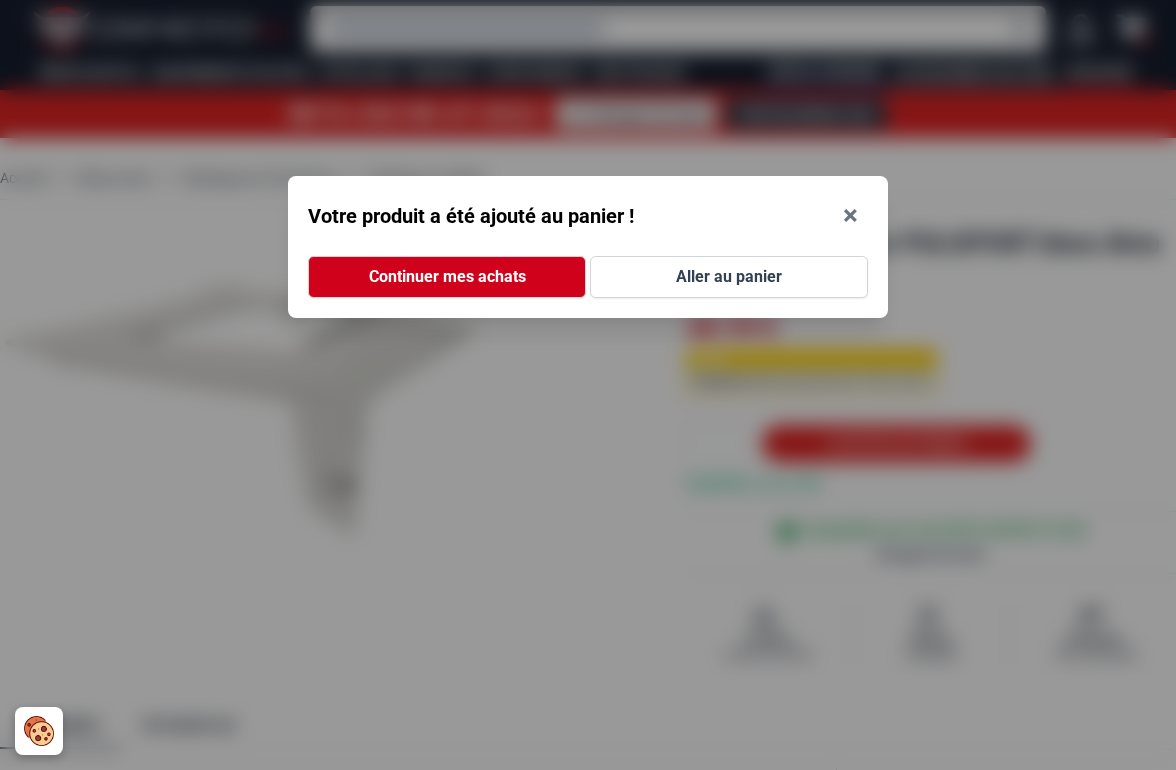 click on "Continuer mes achats" at bounding box center [447, 277] 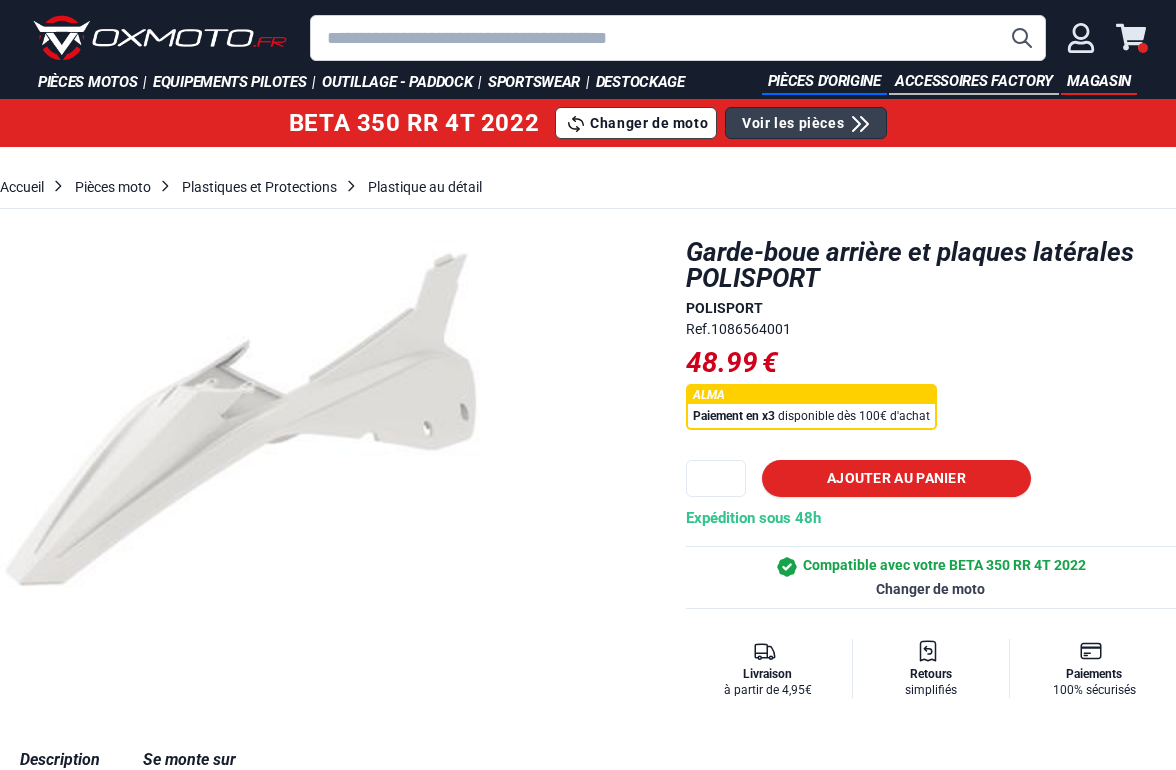 scroll, scrollTop: 9, scrollLeft: 0, axis: vertical 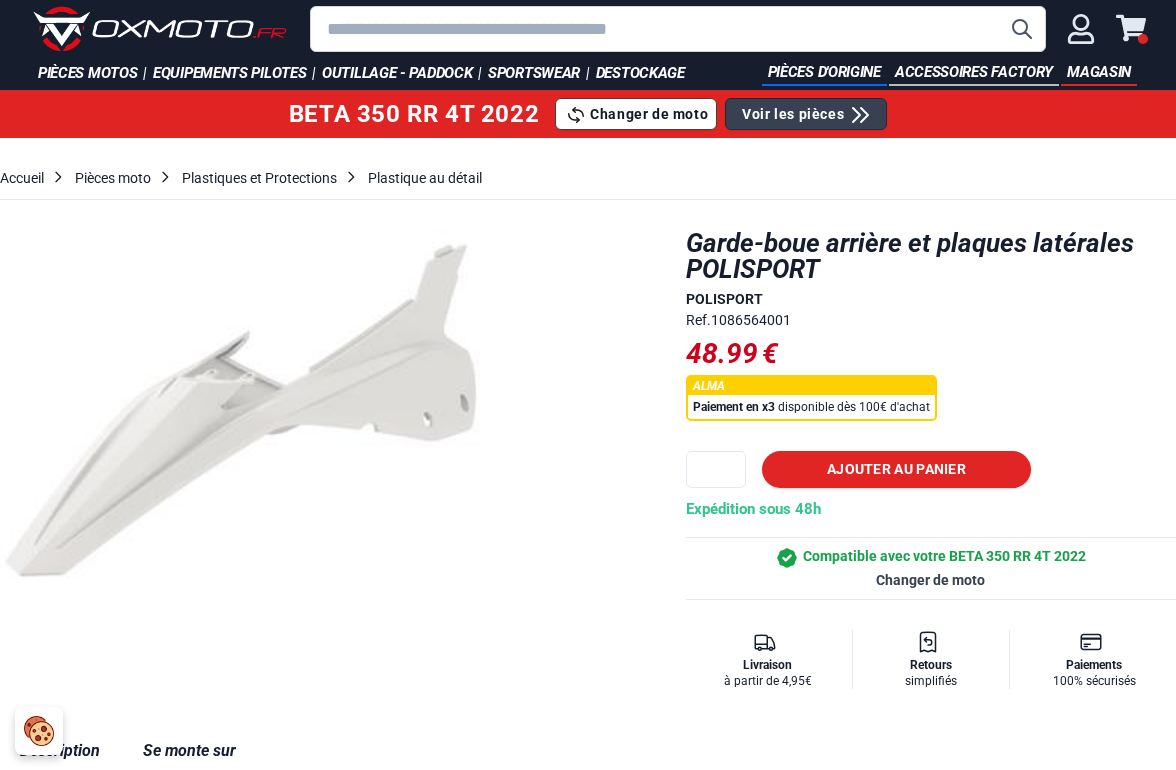 click on "Ajouter au panier" at bounding box center [896, 469] 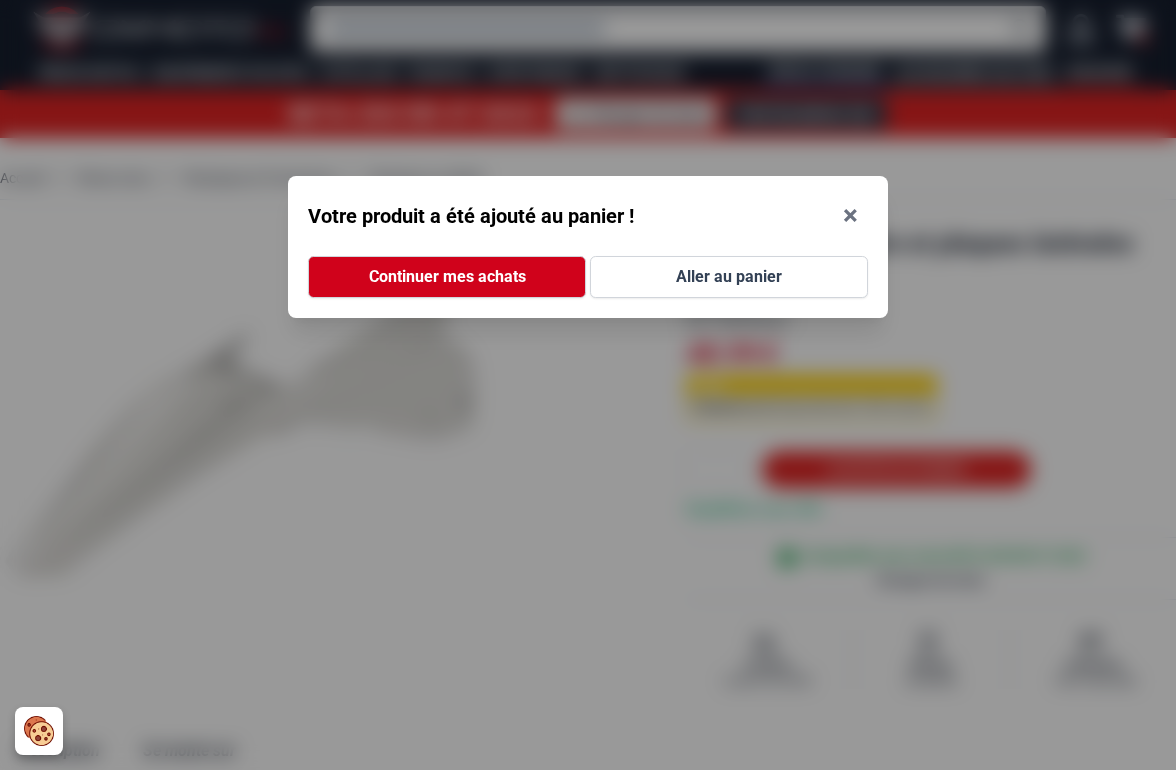 click on "Continuer mes achats" at bounding box center [447, 277] 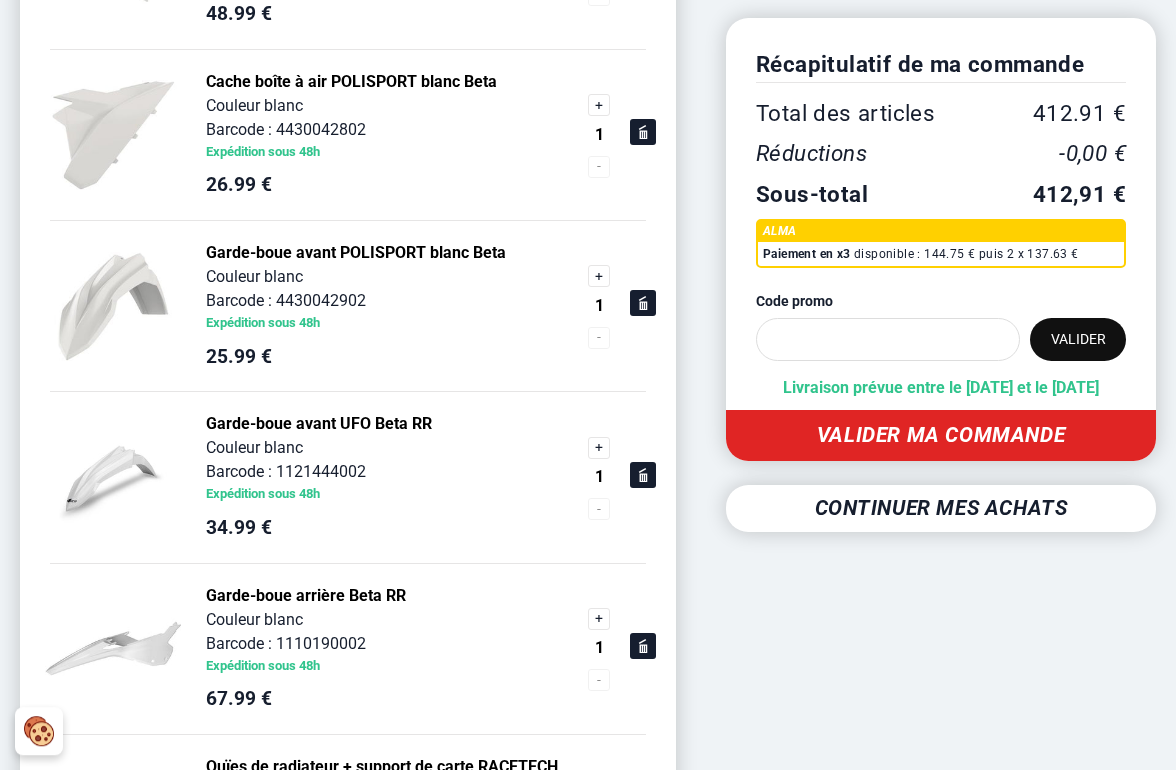 scroll, scrollTop: 513, scrollLeft: 0, axis: vertical 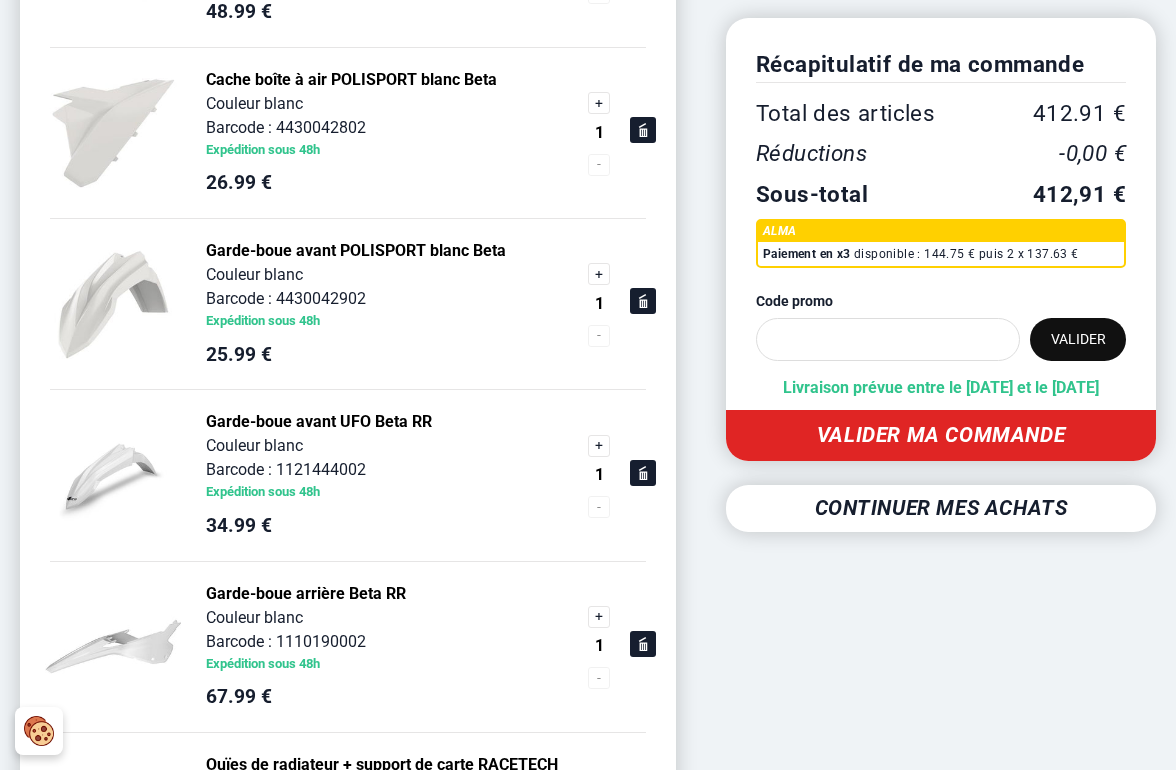 click 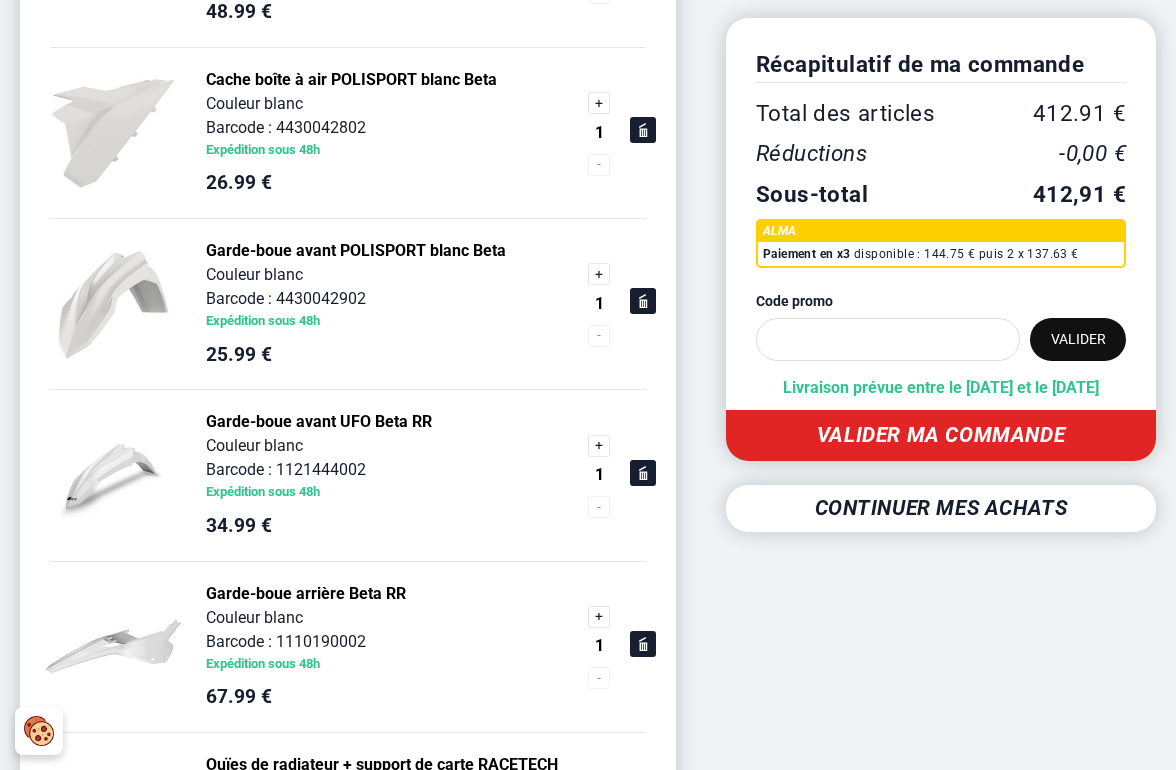 scroll, scrollTop: 584, scrollLeft: 0, axis: vertical 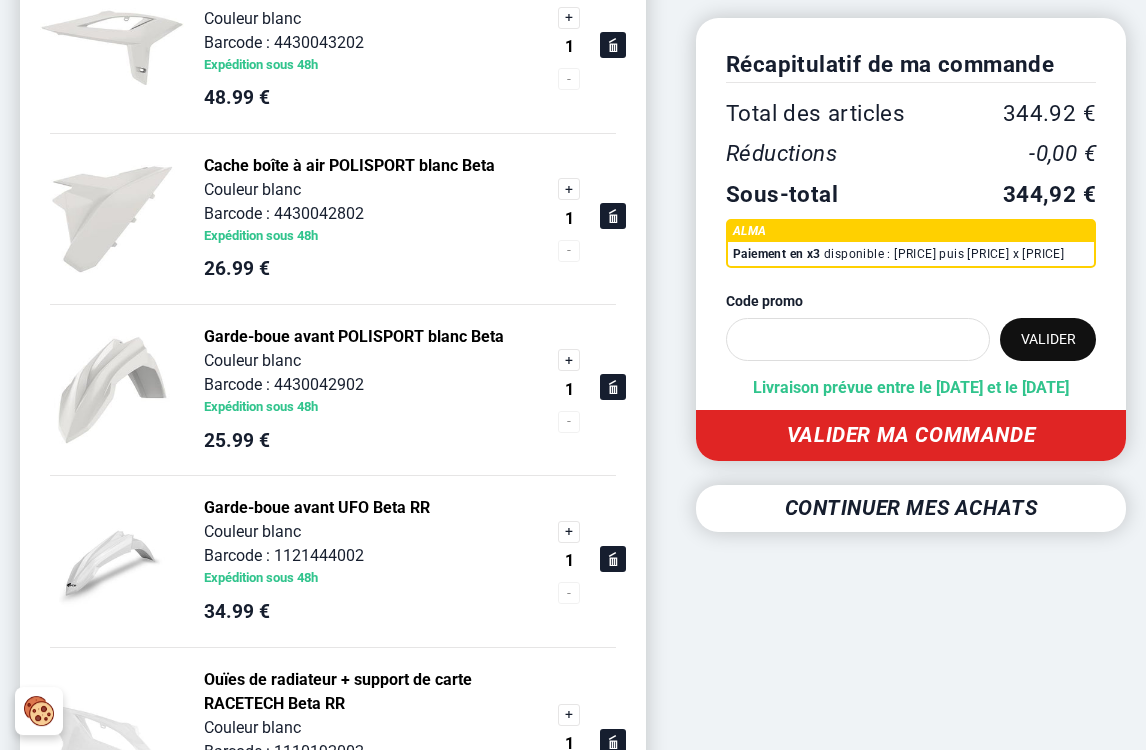 click 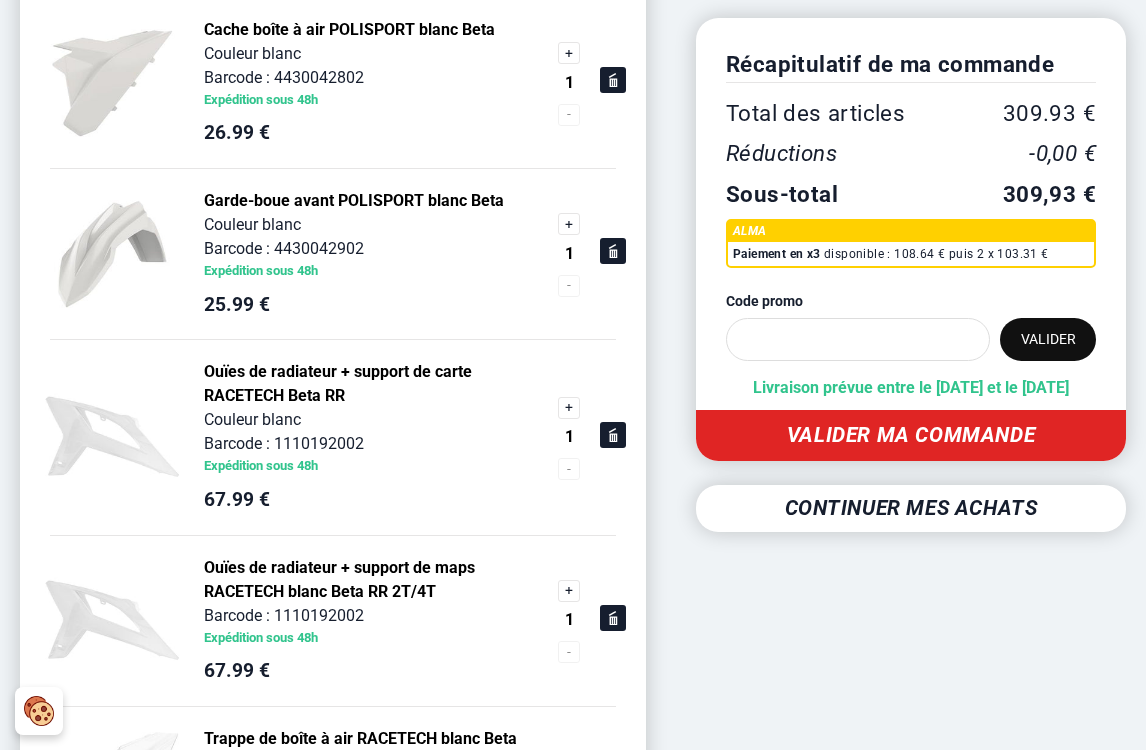 scroll, scrollTop: 567, scrollLeft: 0, axis: vertical 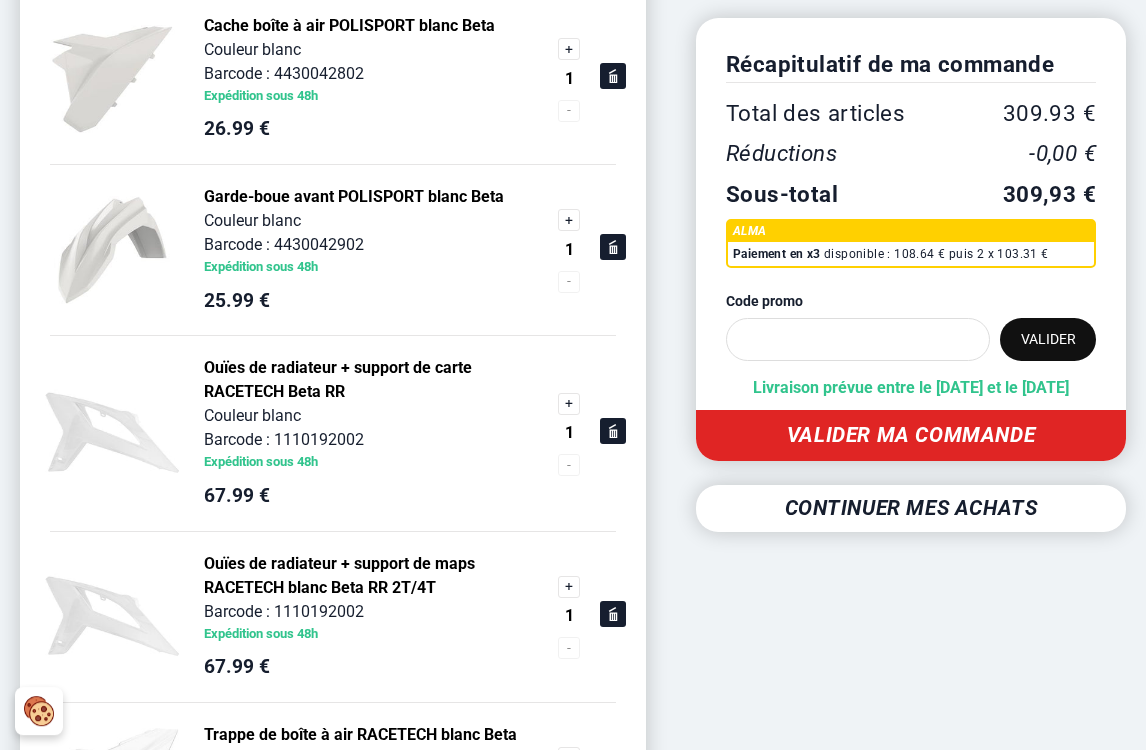 click 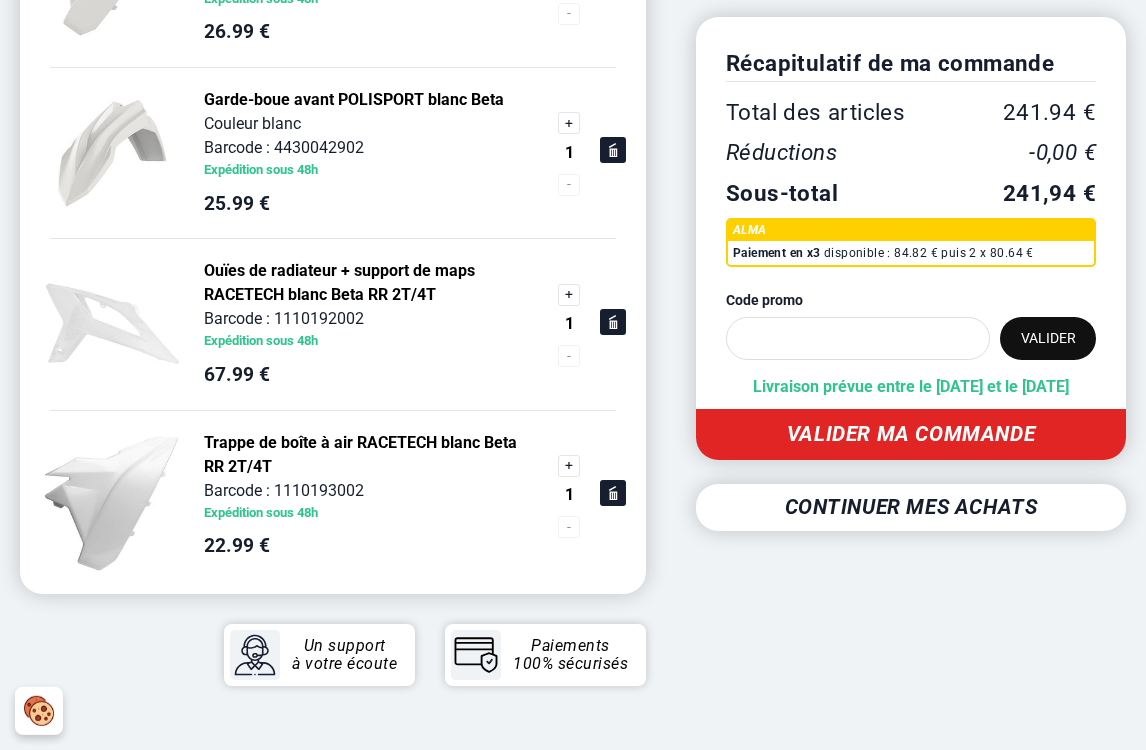 scroll, scrollTop: 665, scrollLeft: 0, axis: vertical 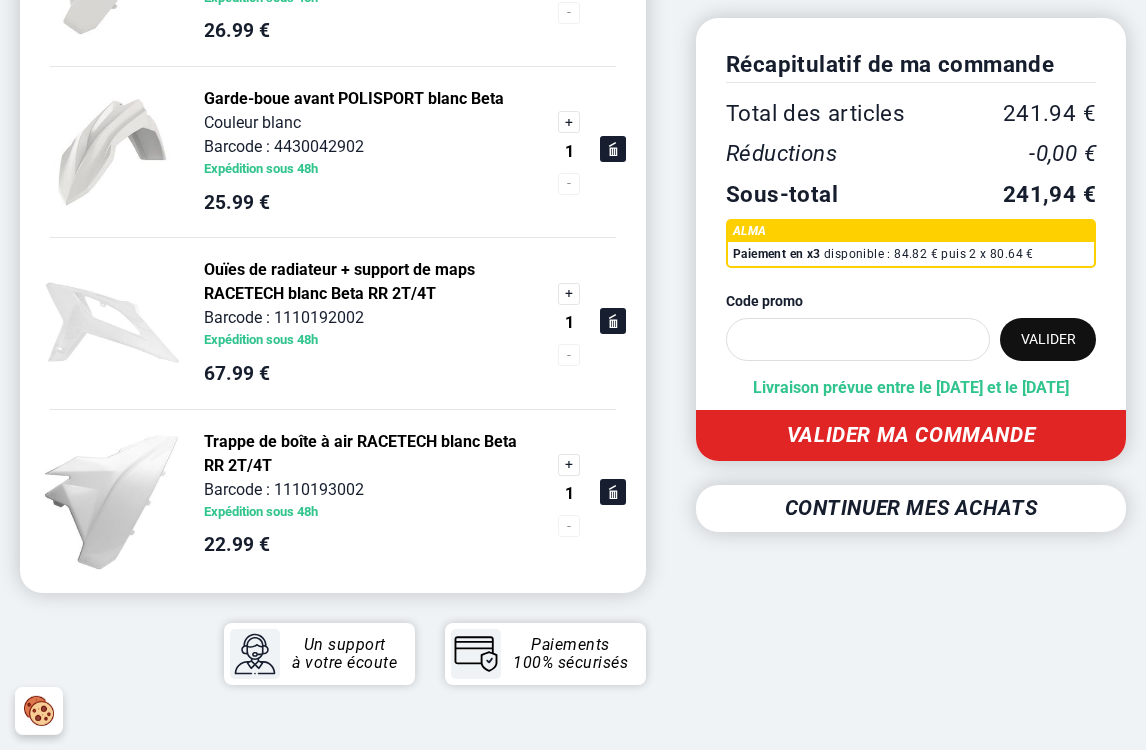 click 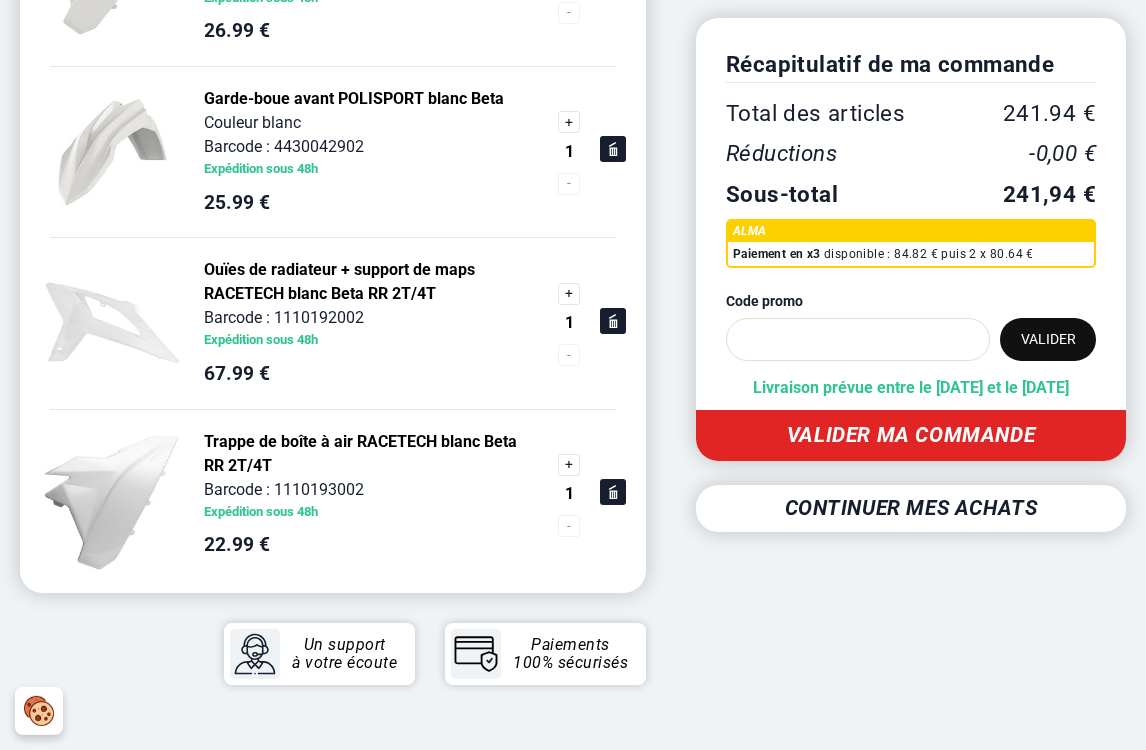 scroll, scrollTop: 733, scrollLeft: 0, axis: vertical 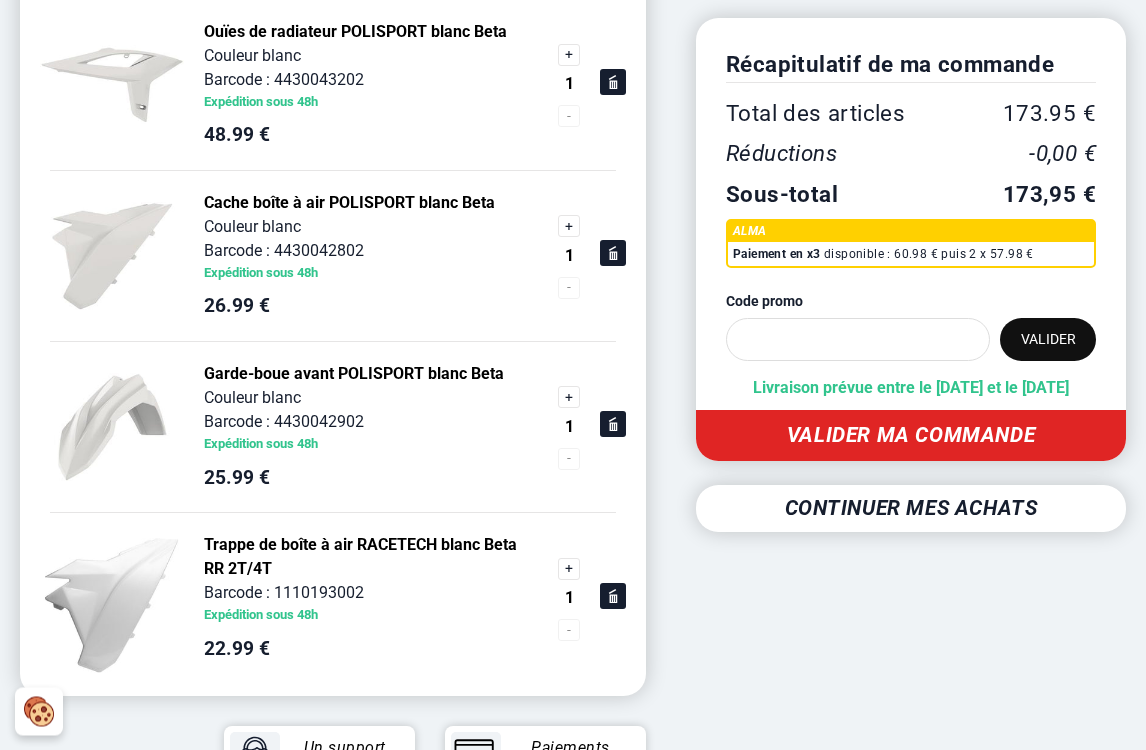 click 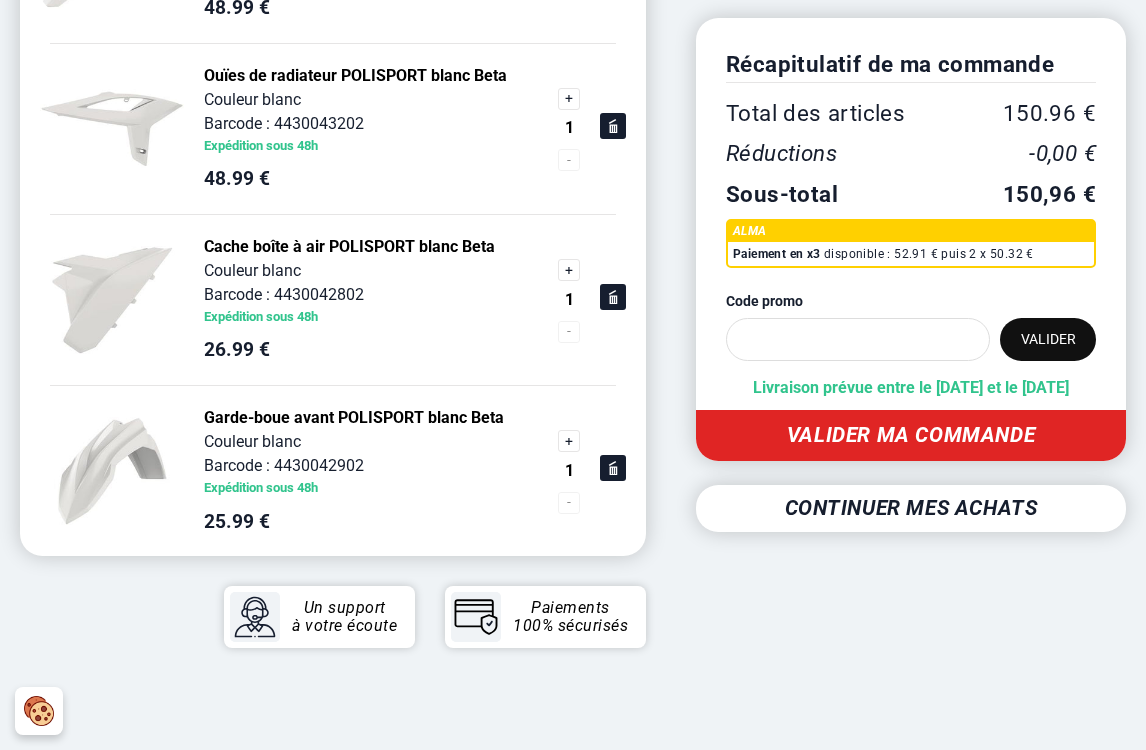 scroll, scrollTop: 347, scrollLeft: 0, axis: vertical 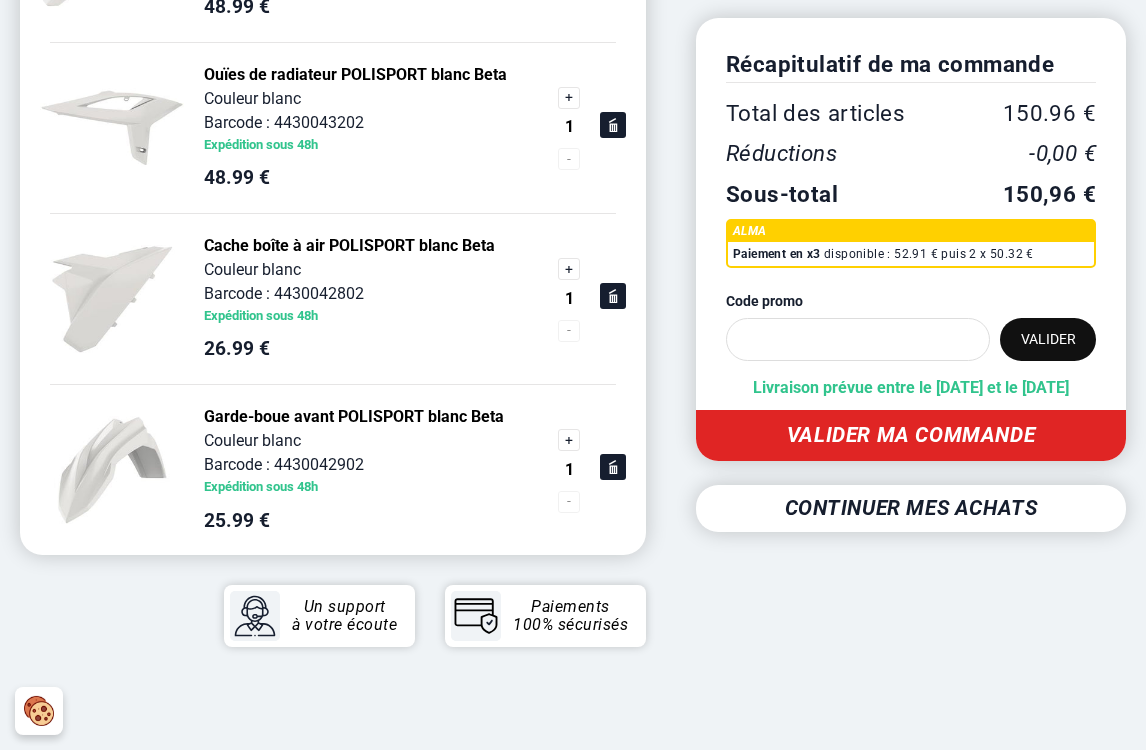click on "Code promo" at bounding box center (858, 339) 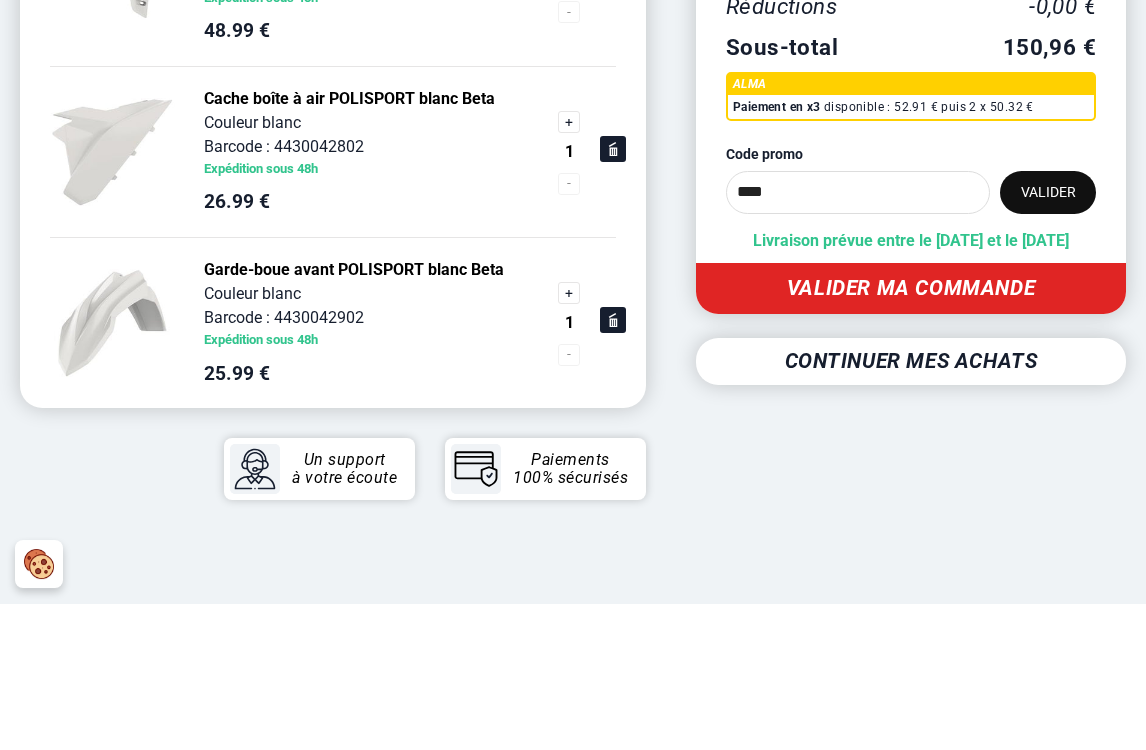 type on "****" 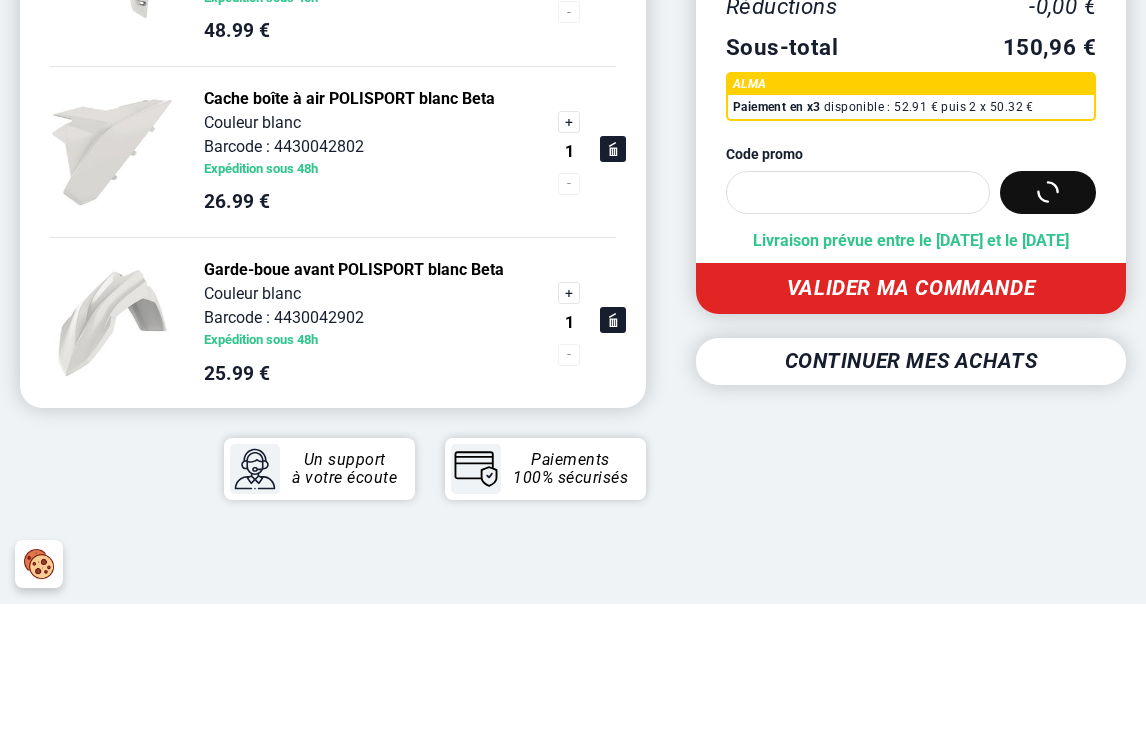scroll, scrollTop: 494, scrollLeft: 0, axis: vertical 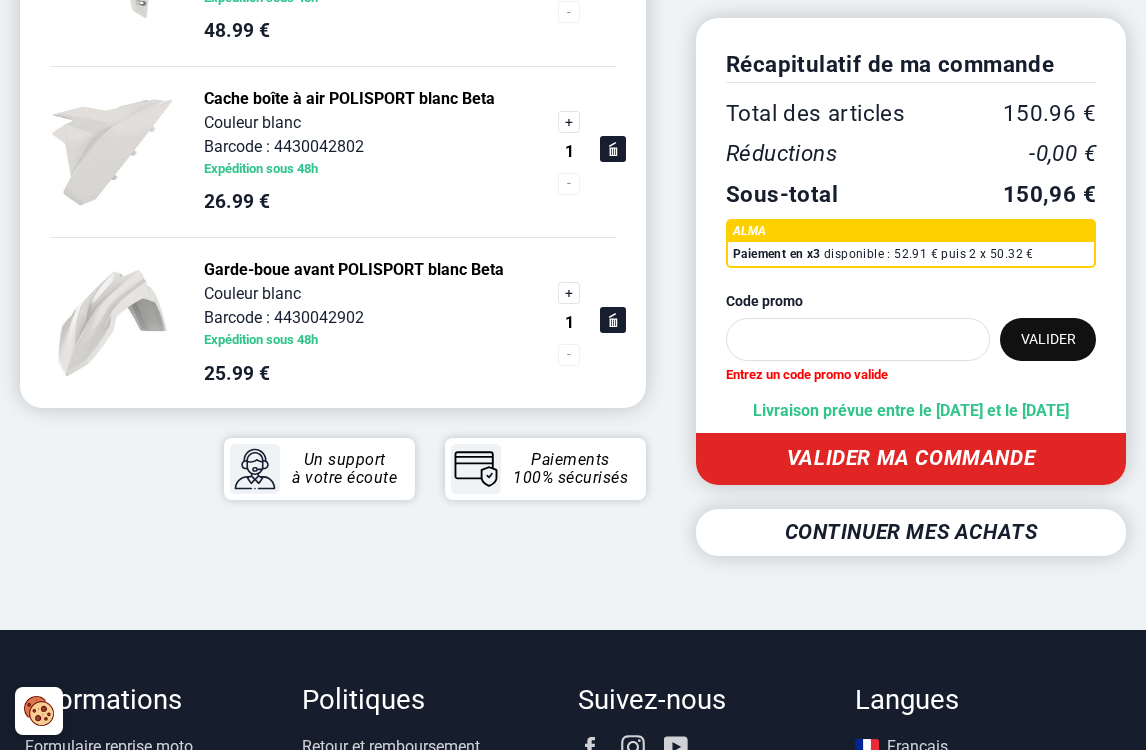 click on "Code promo" at bounding box center (858, 339) 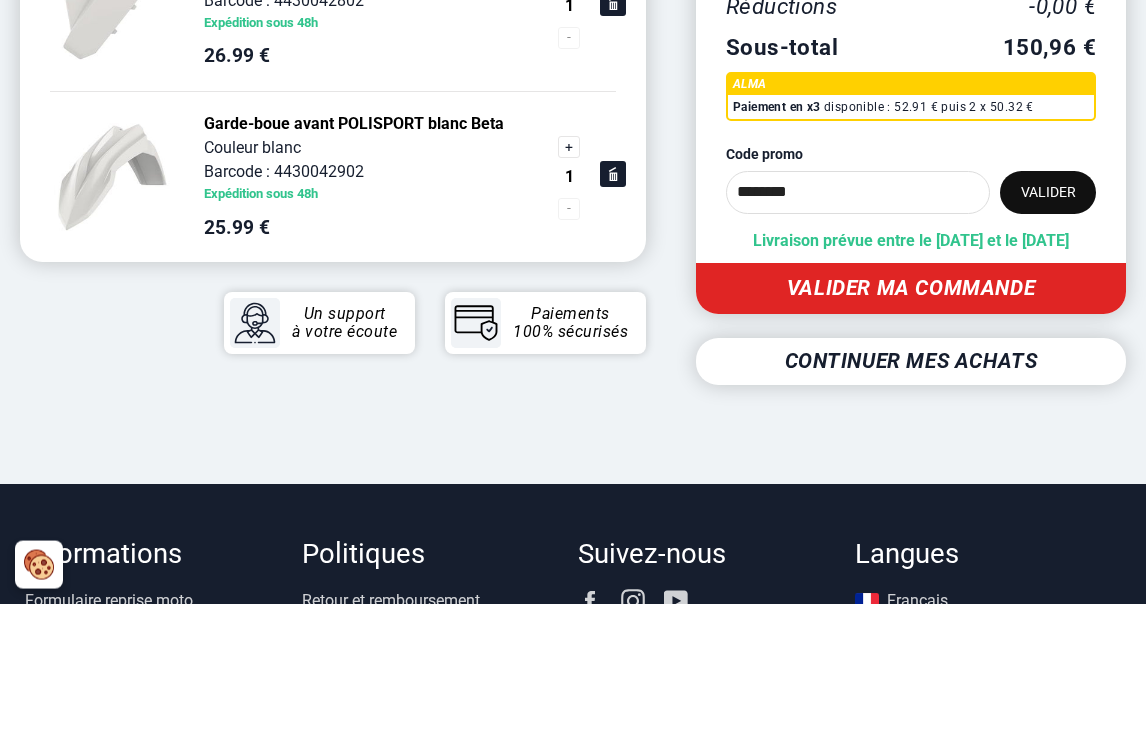 type on "********" 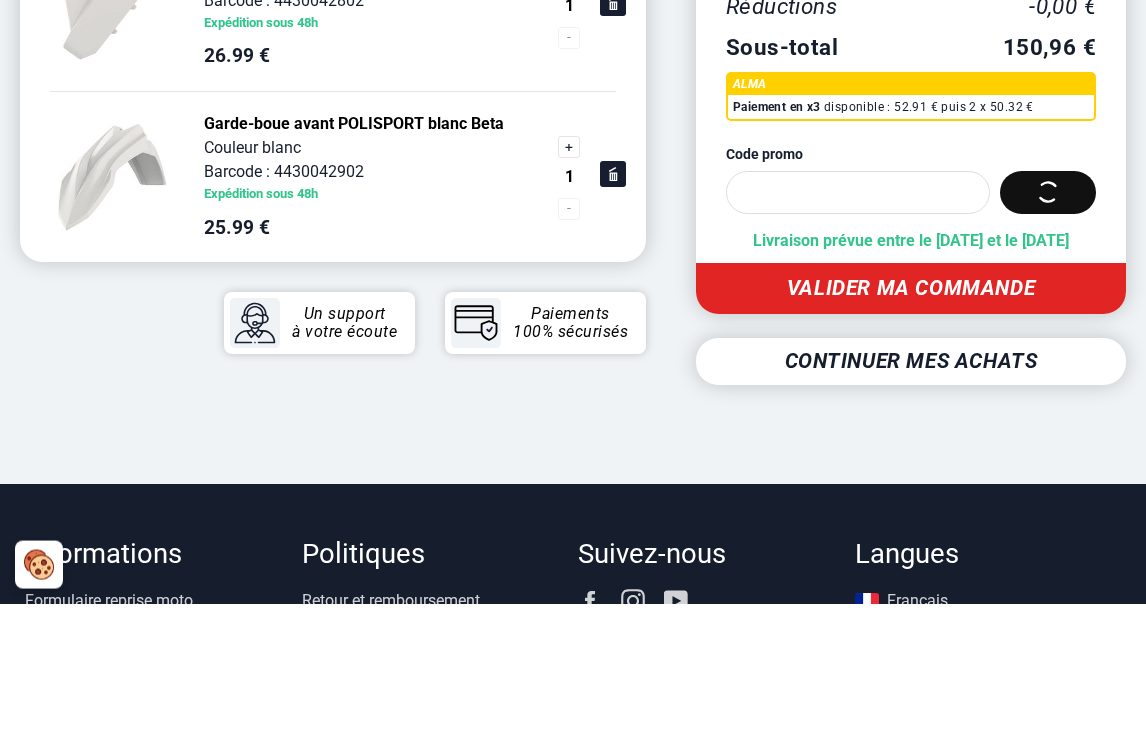 scroll, scrollTop: 640, scrollLeft: 0, axis: vertical 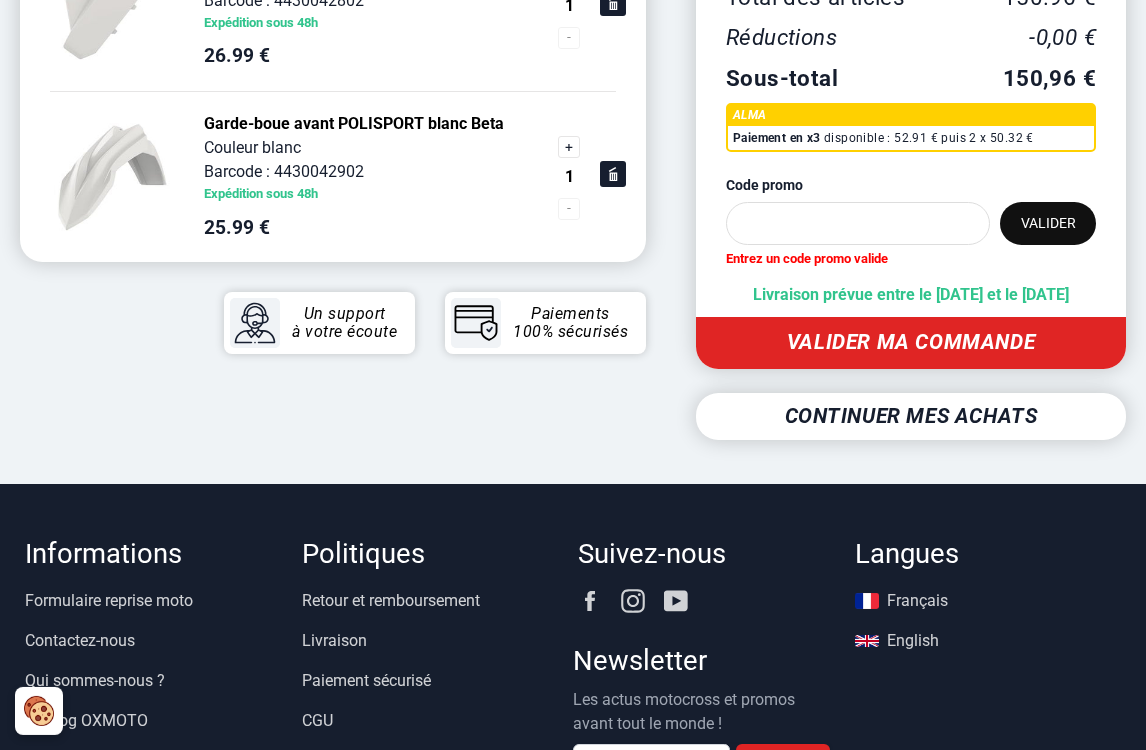 click on "Code promo" at bounding box center [858, 222] 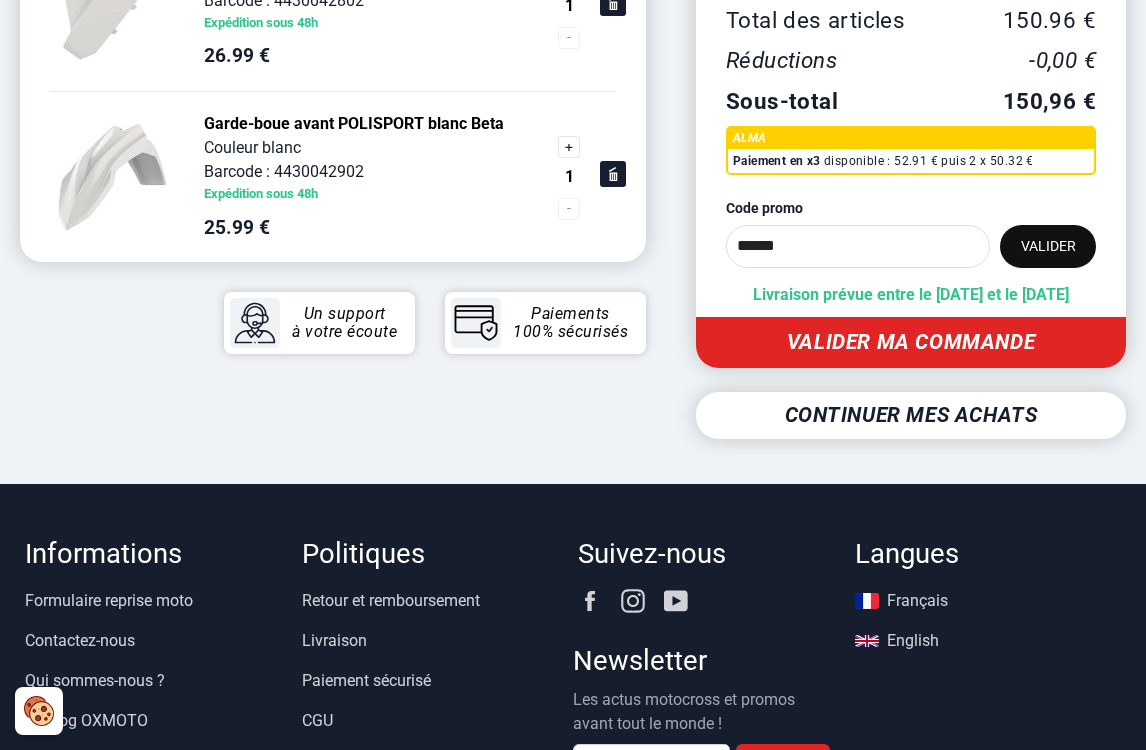 type on "******" 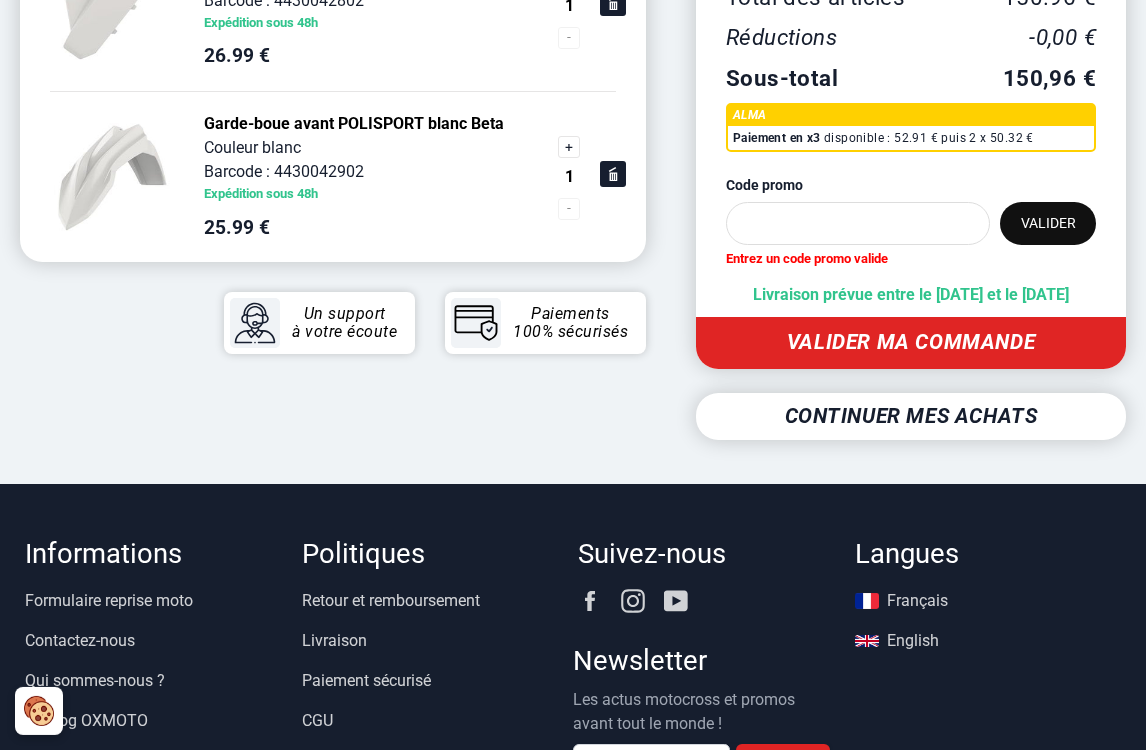 click on "Code promo" at bounding box center (858, 222) 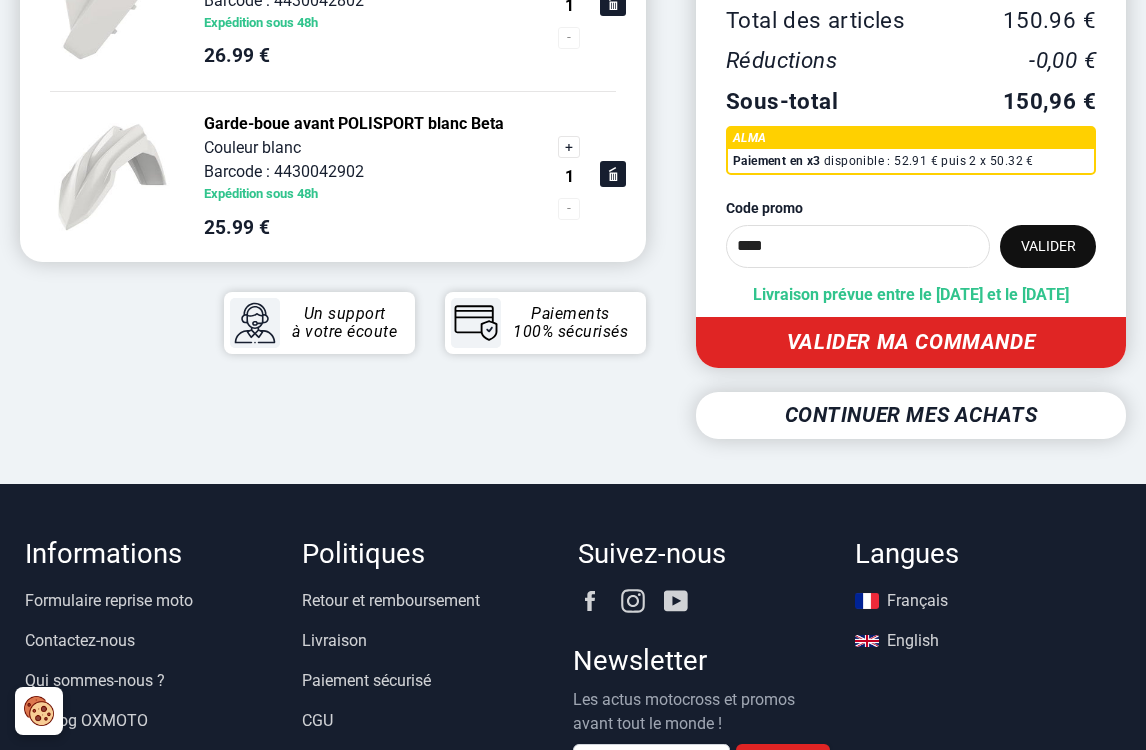 type on "****" 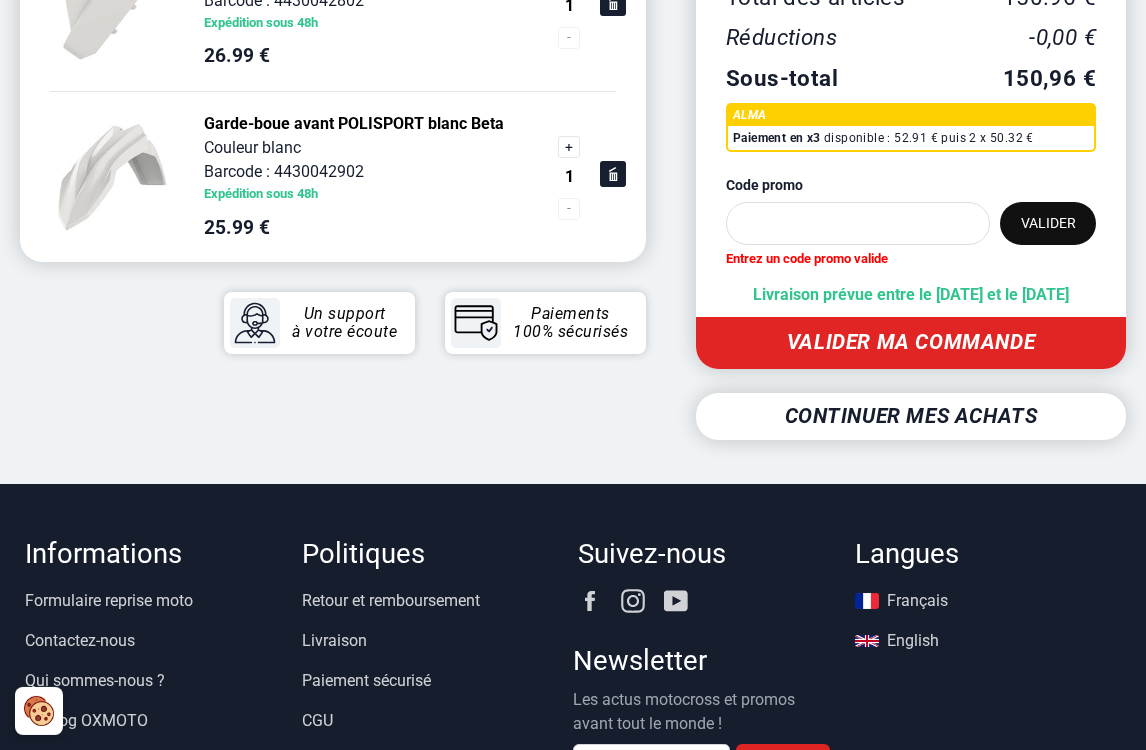 click on "Code promo" at bounding box center [858, 222] 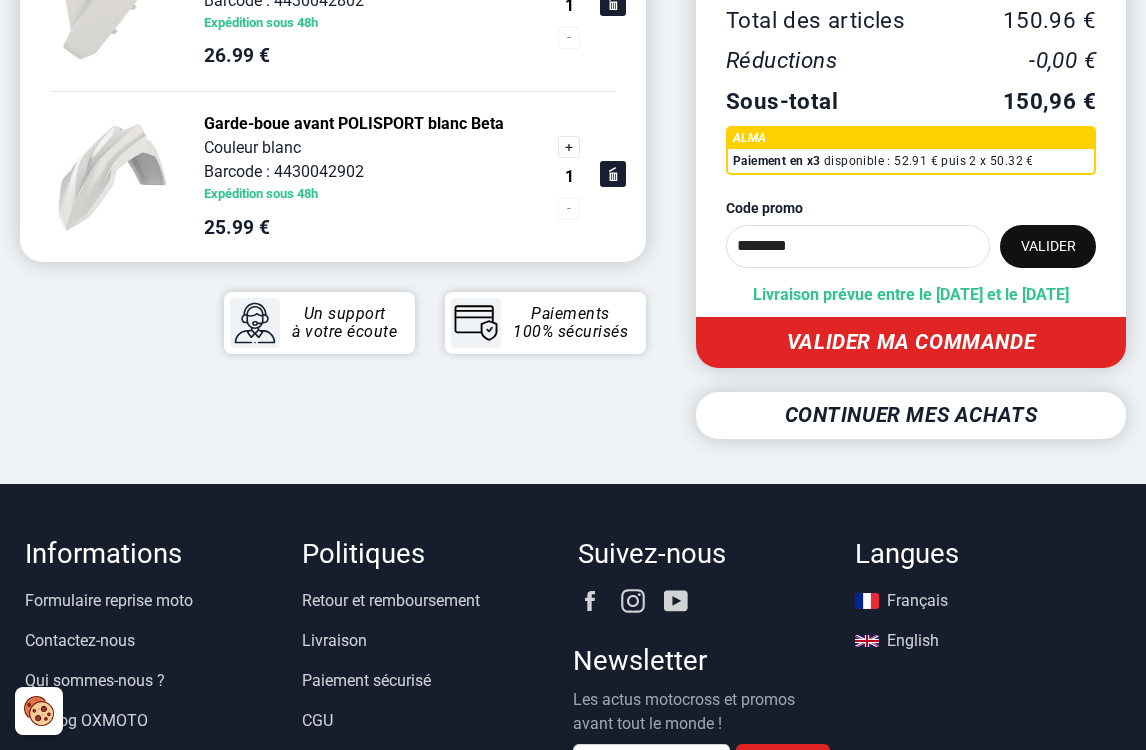 type on "********" 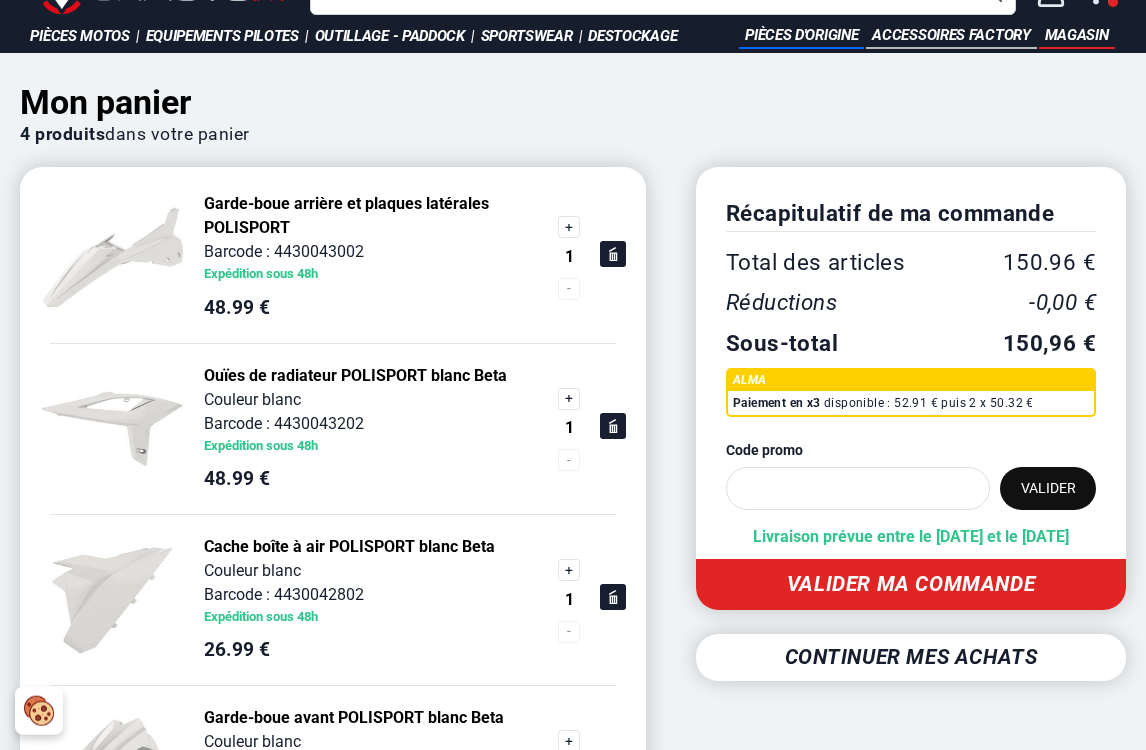 scroll, scrollTop: 0, scrollLeft: 0, axis: both 